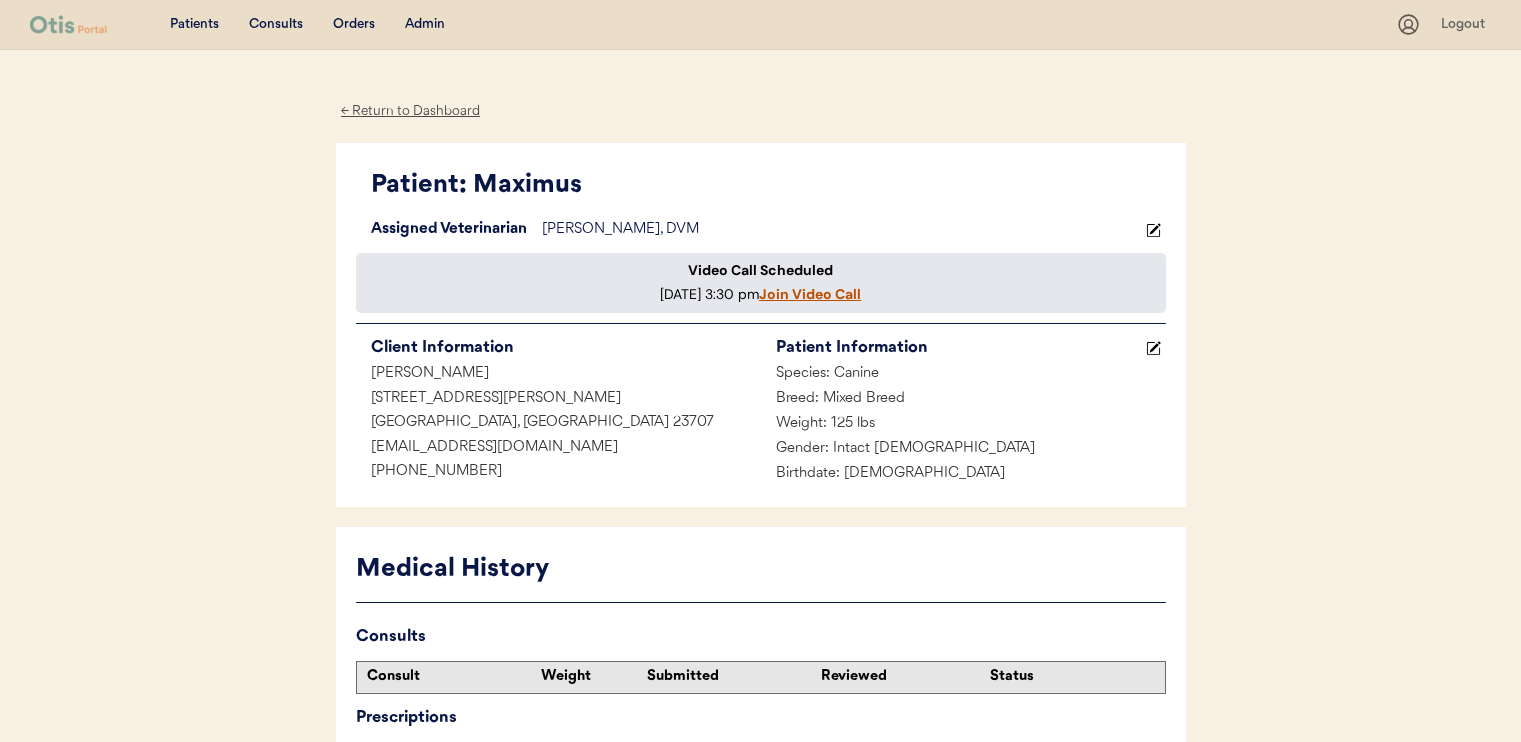 scroll, scrollTop: 0, scrollLeft: 0, axis: both 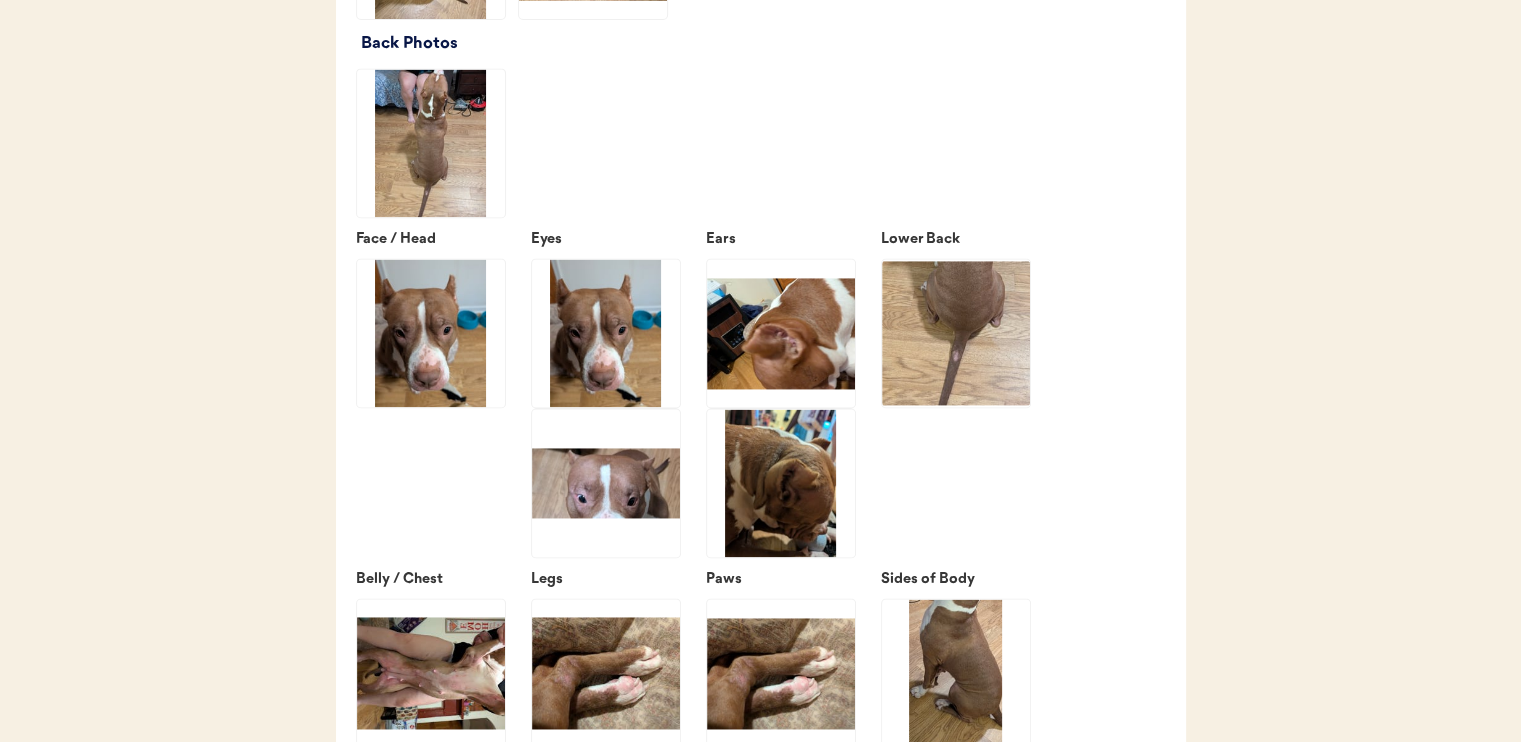 click 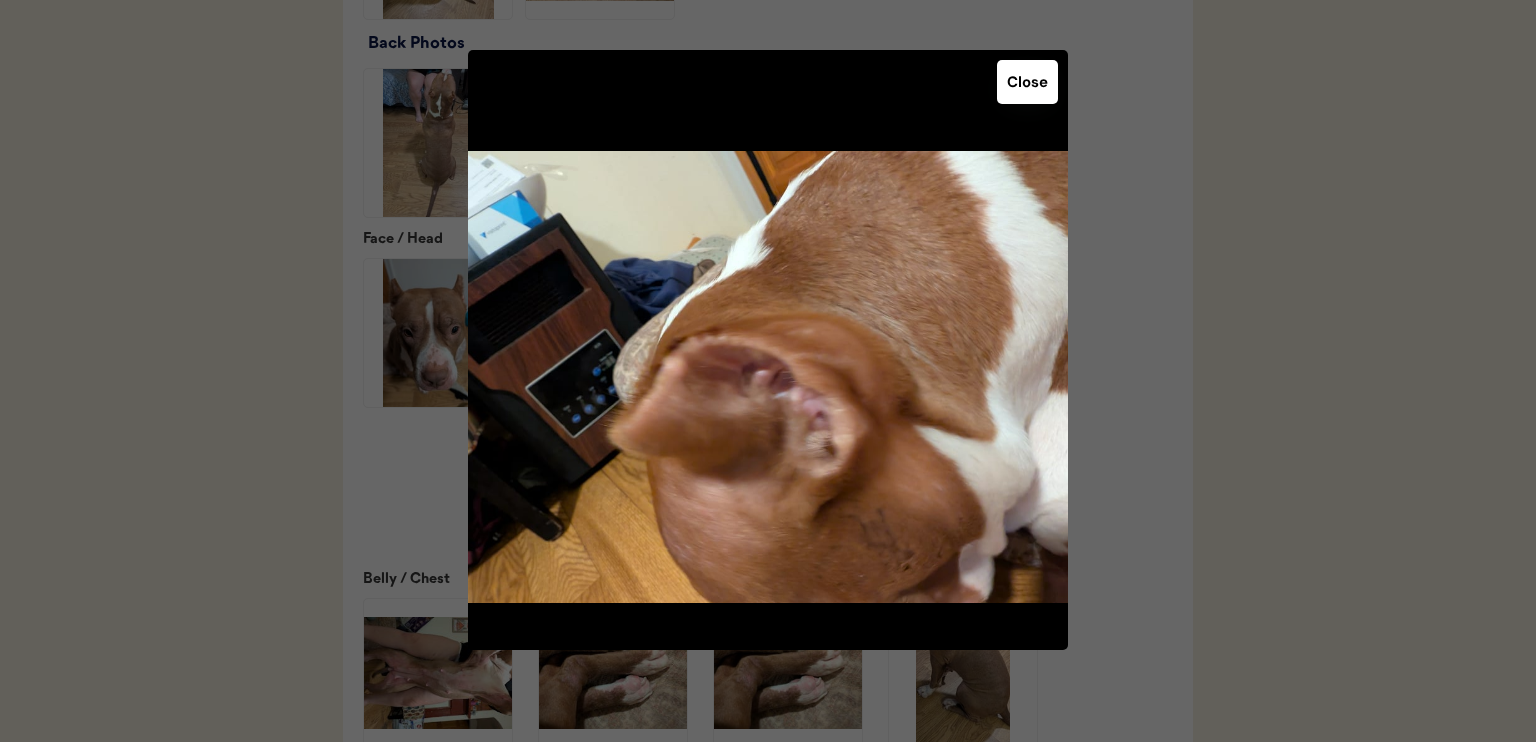 click at bounding box center [768, 371] 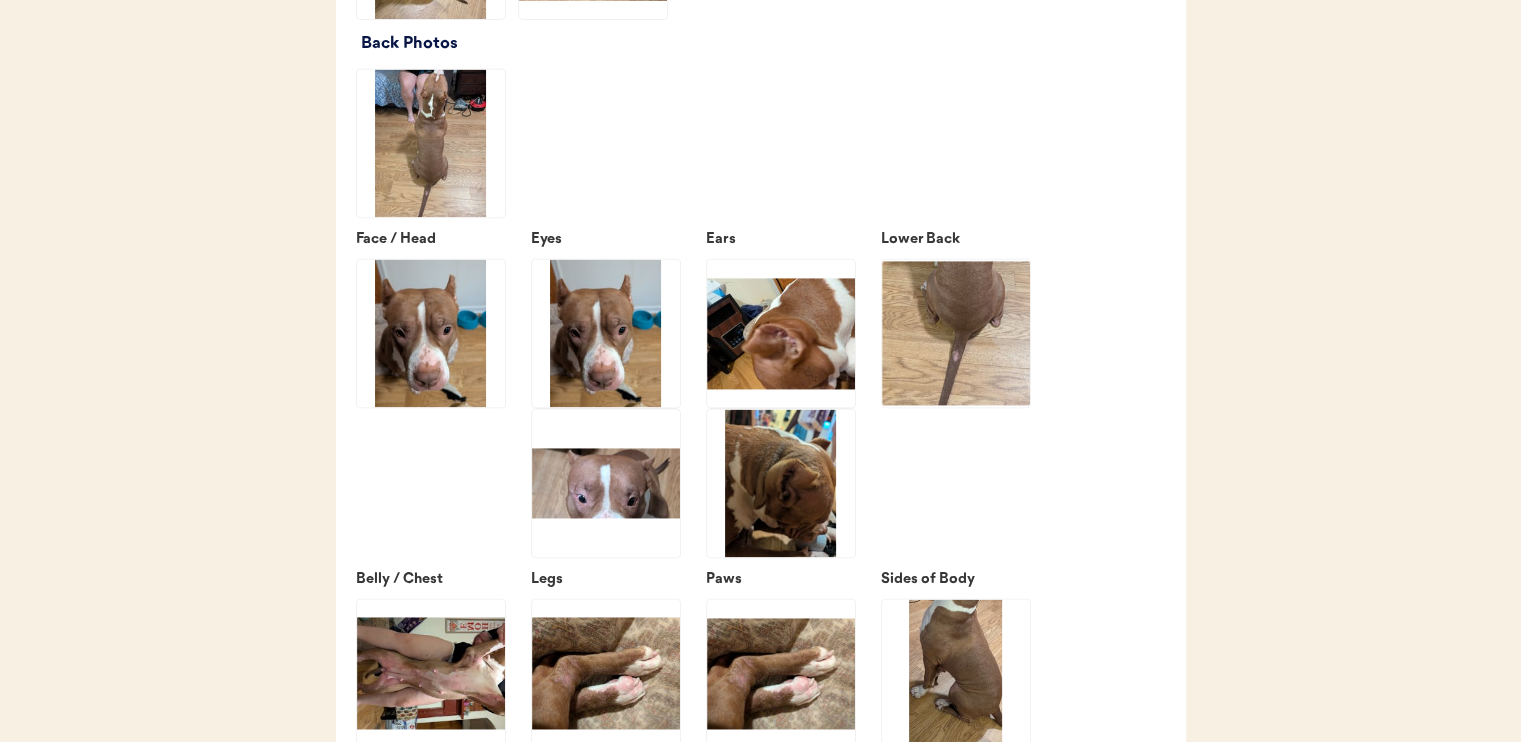 click 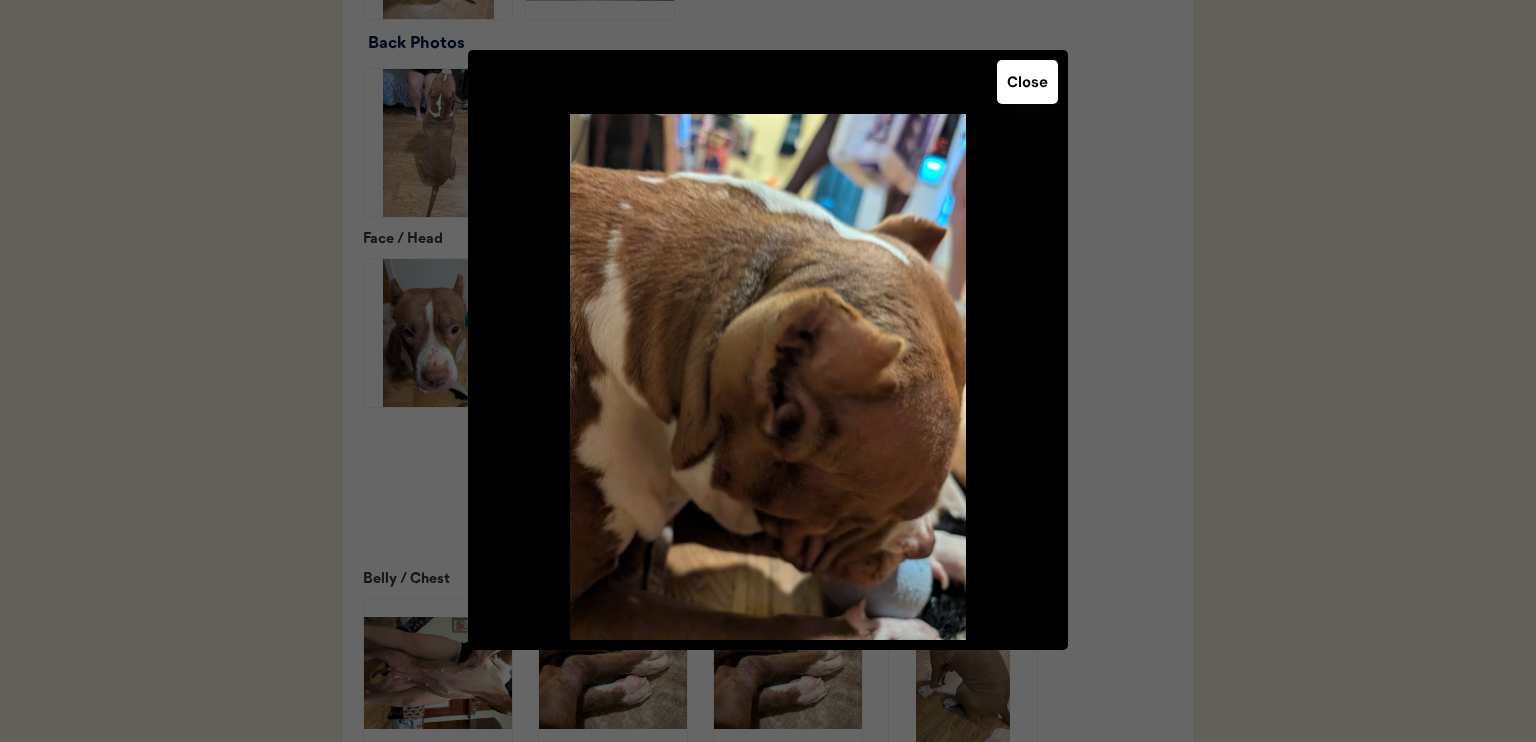 click at bounding box center (768, 371) 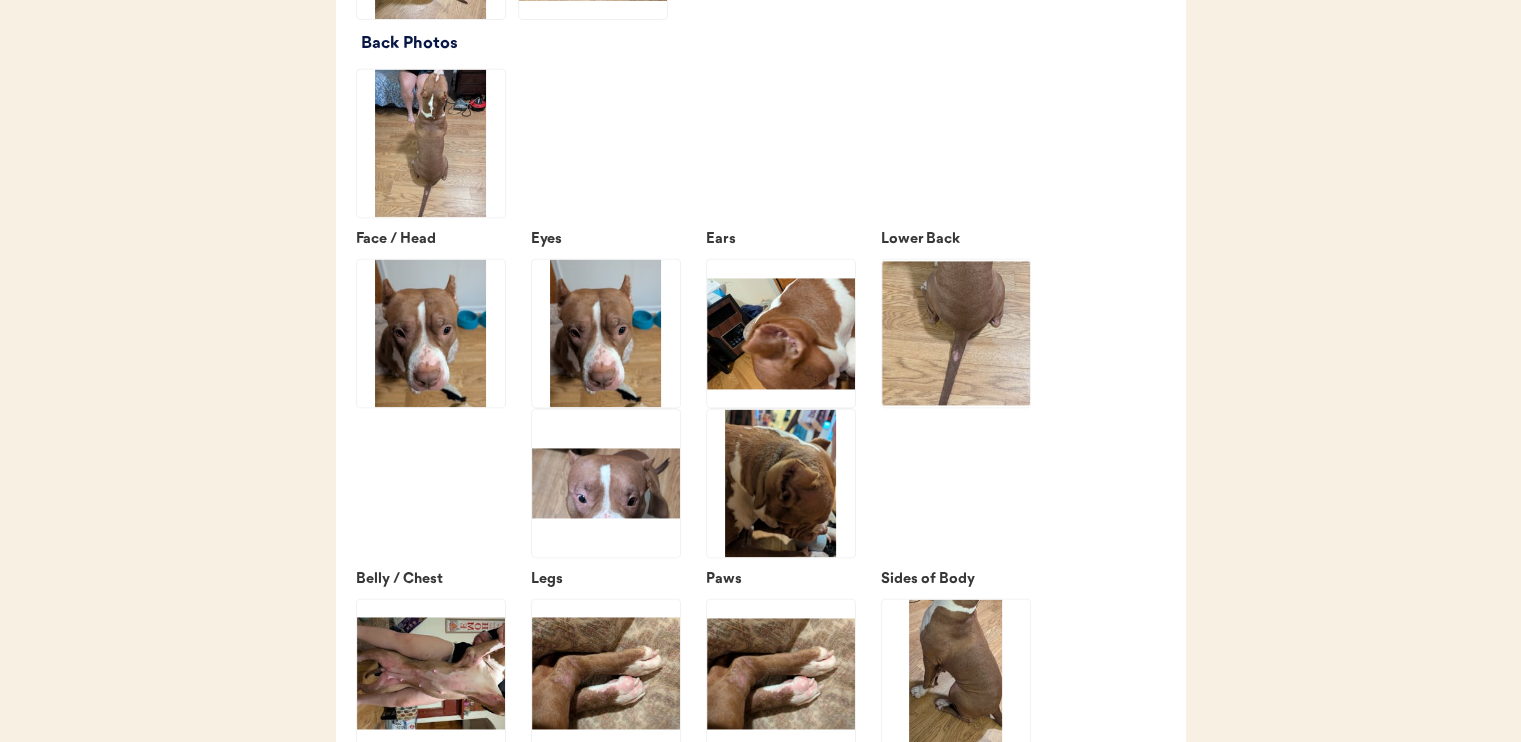 click 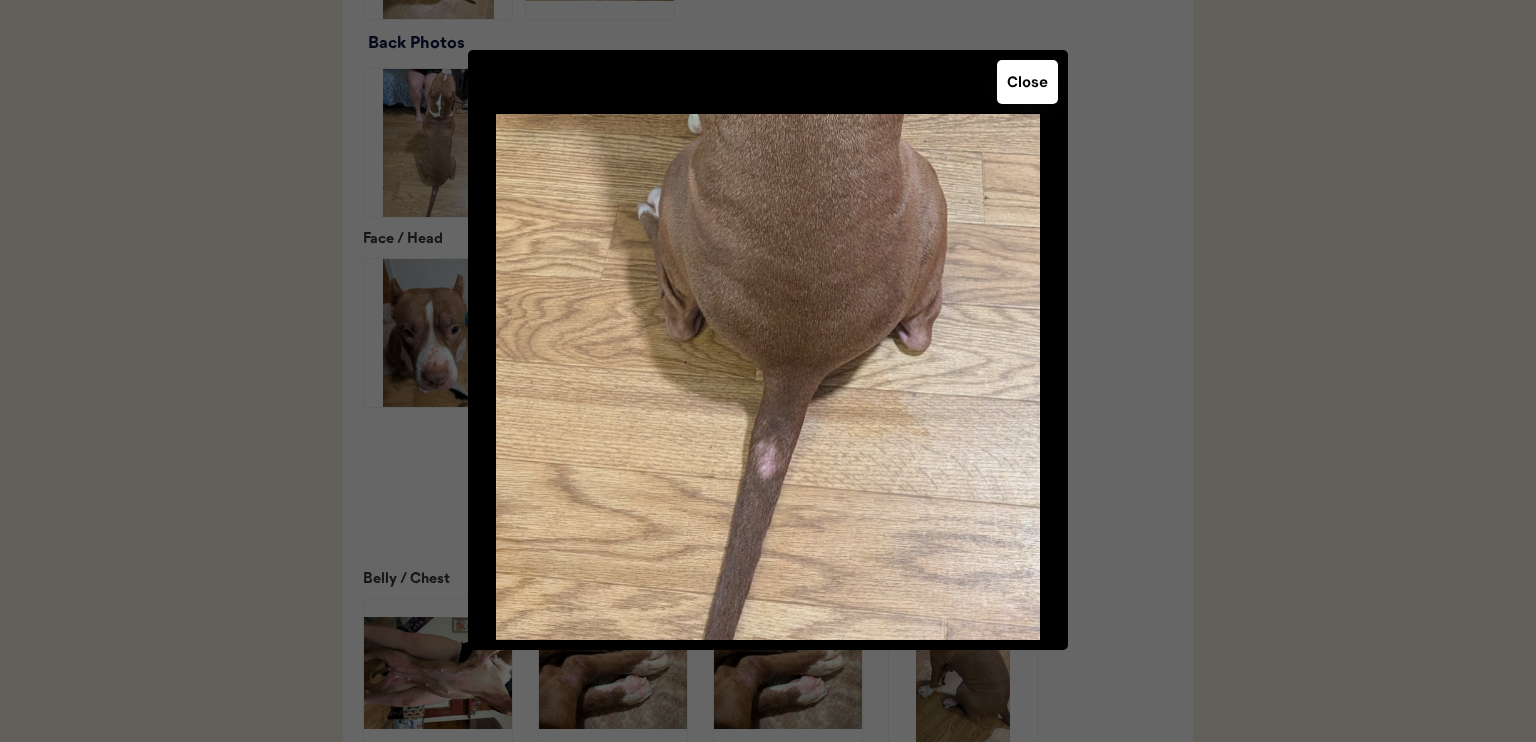 click on "Close" at bounding box center [768, 350] 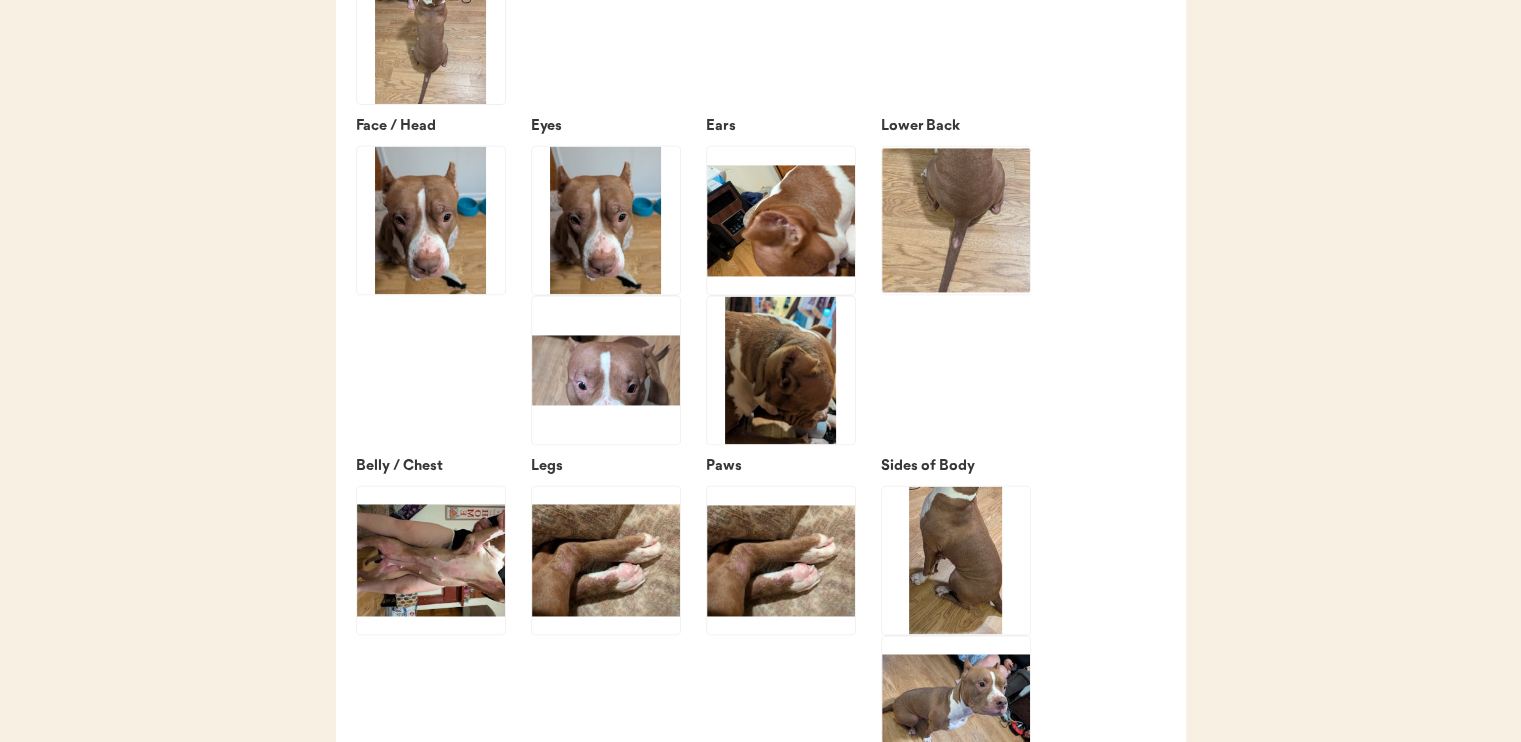 scroll, scrollTop: 3100, scrollLeft: 0, axis: vertical 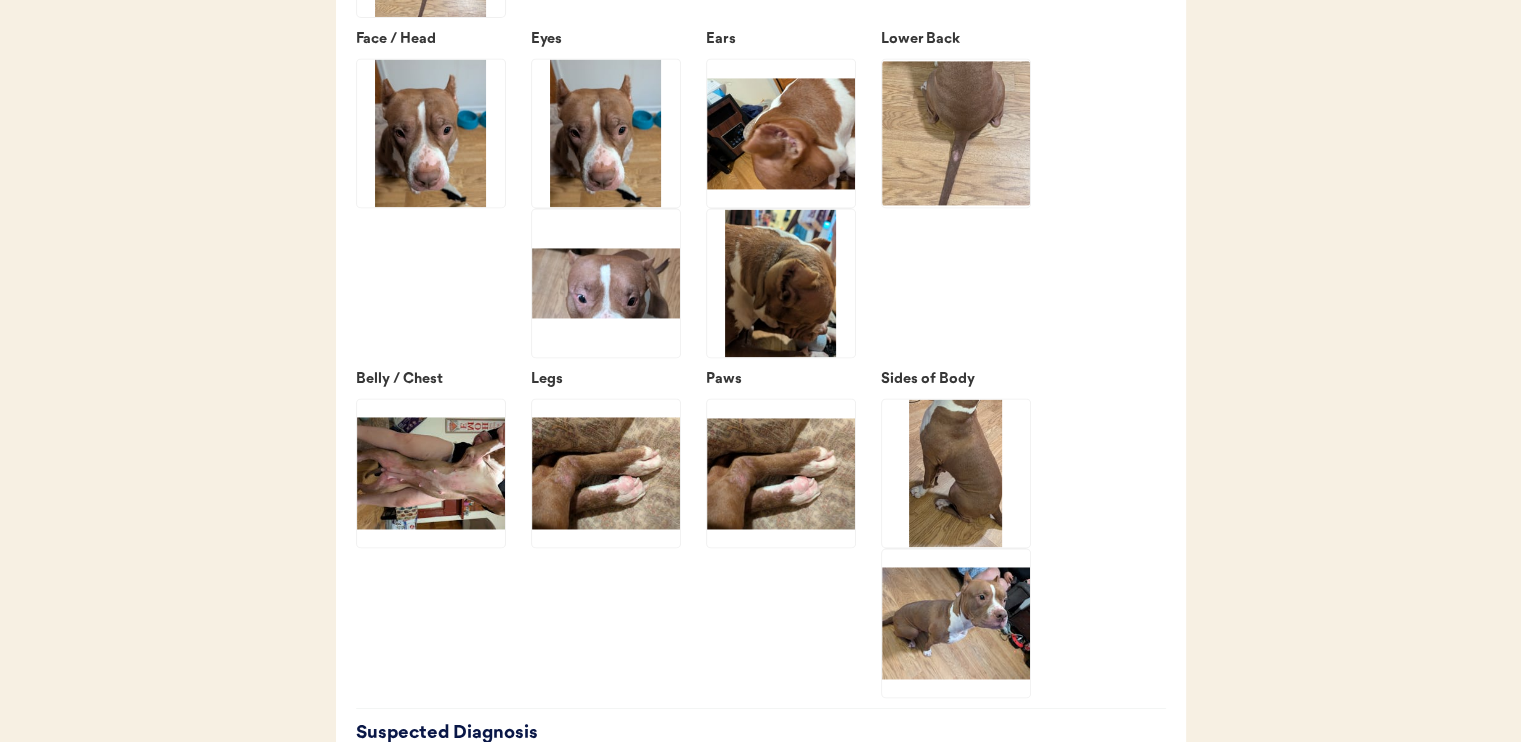 click 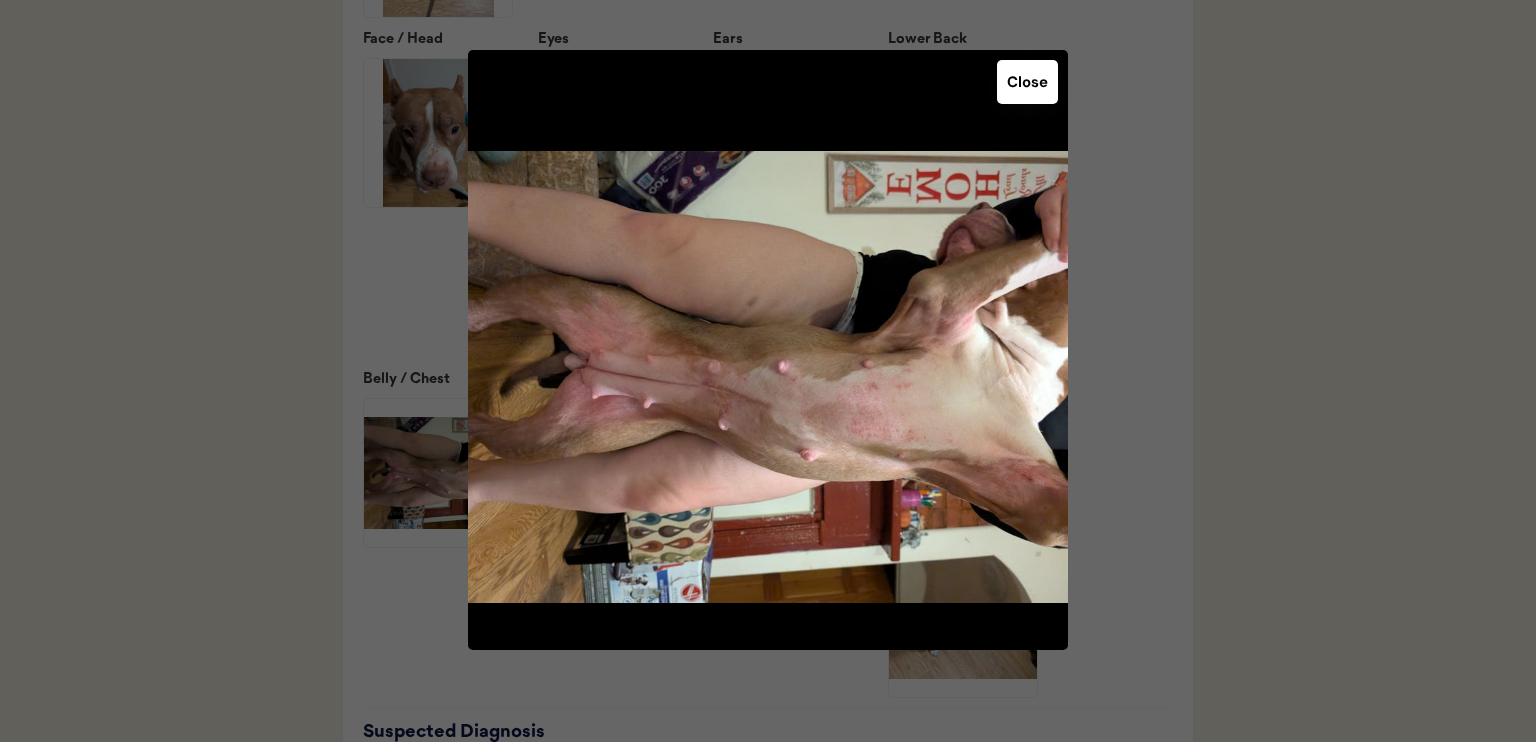 click on "Close" at bounding box center [1027, 82] 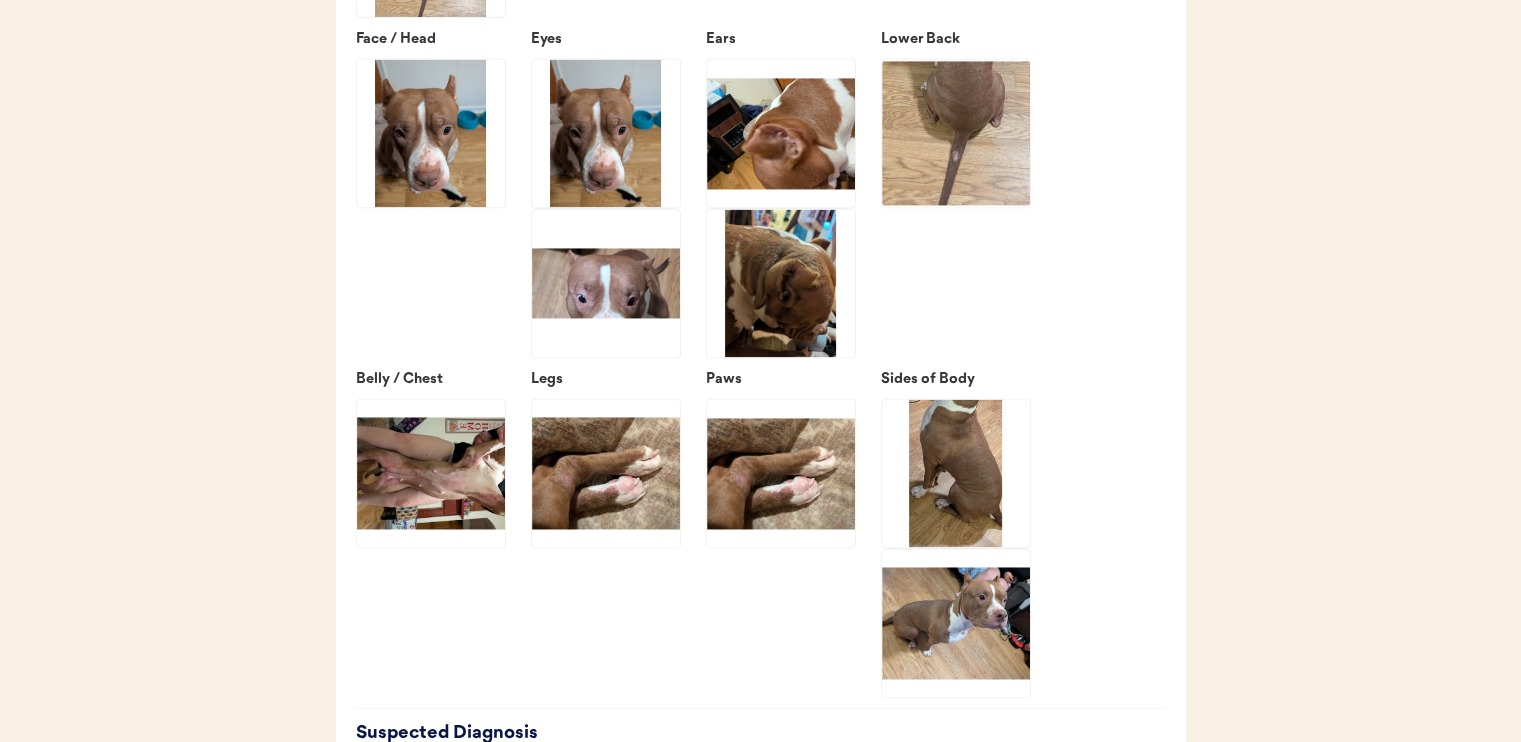 click 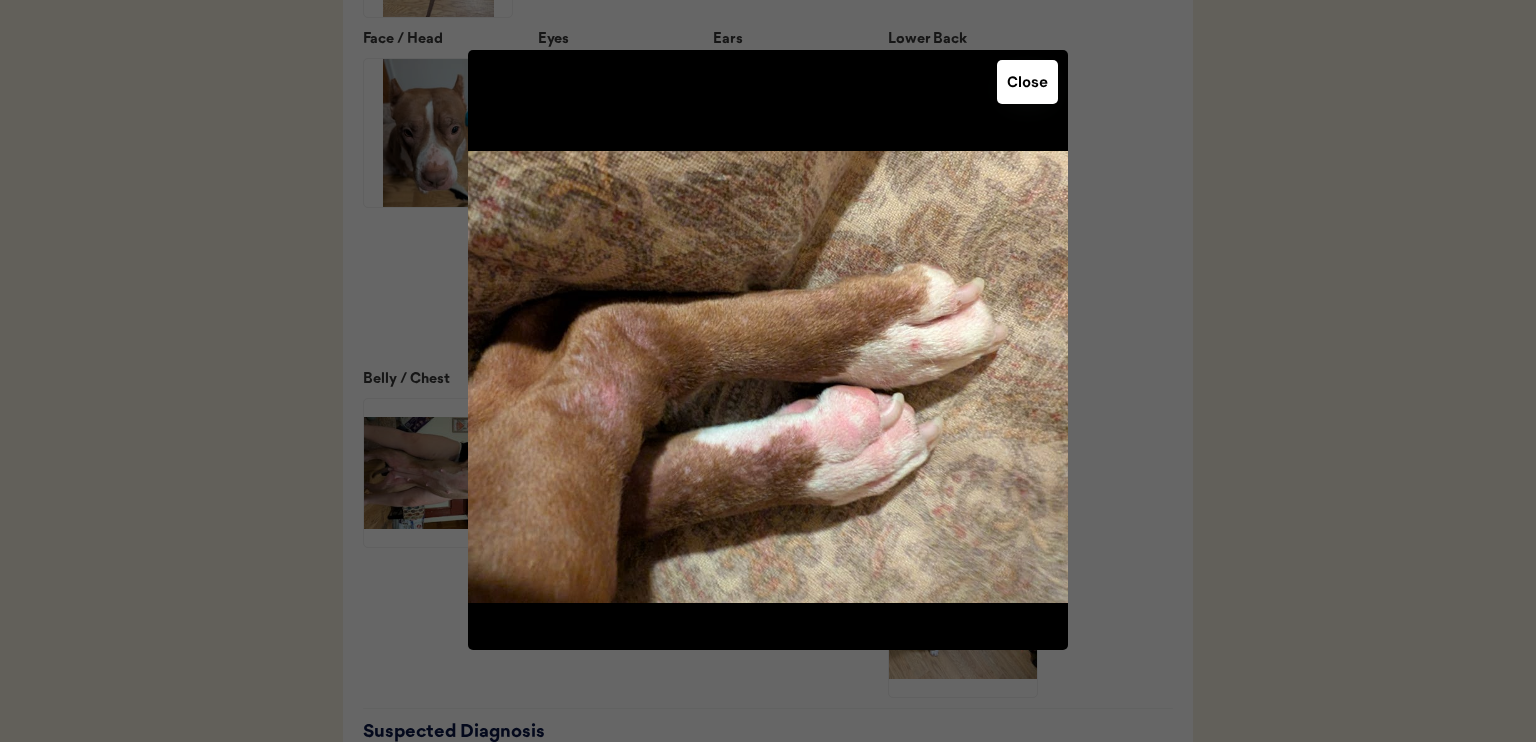 click on "Close" at bounding box center (1027, 82) 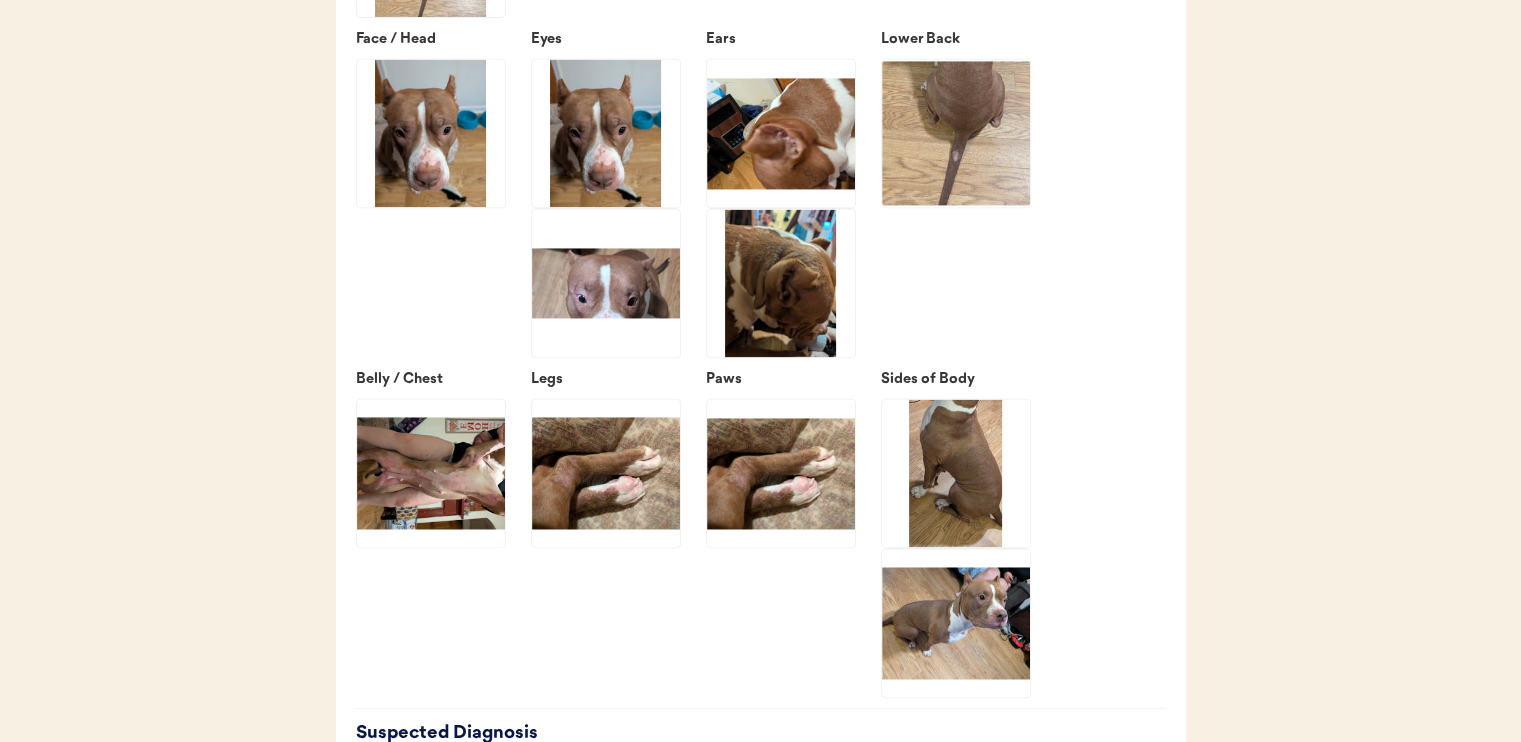 click 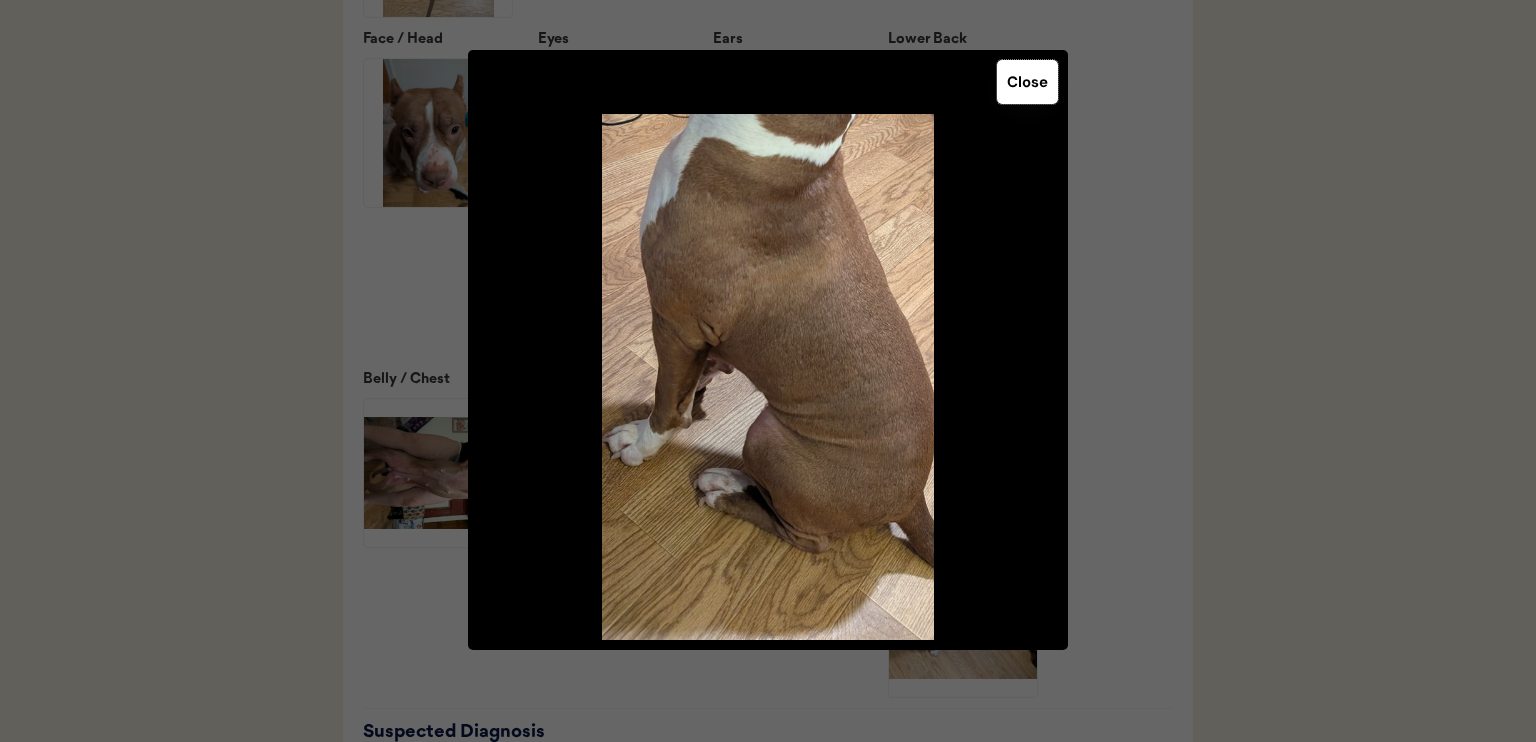 click on "Close" at bounding box center (1027, 82) 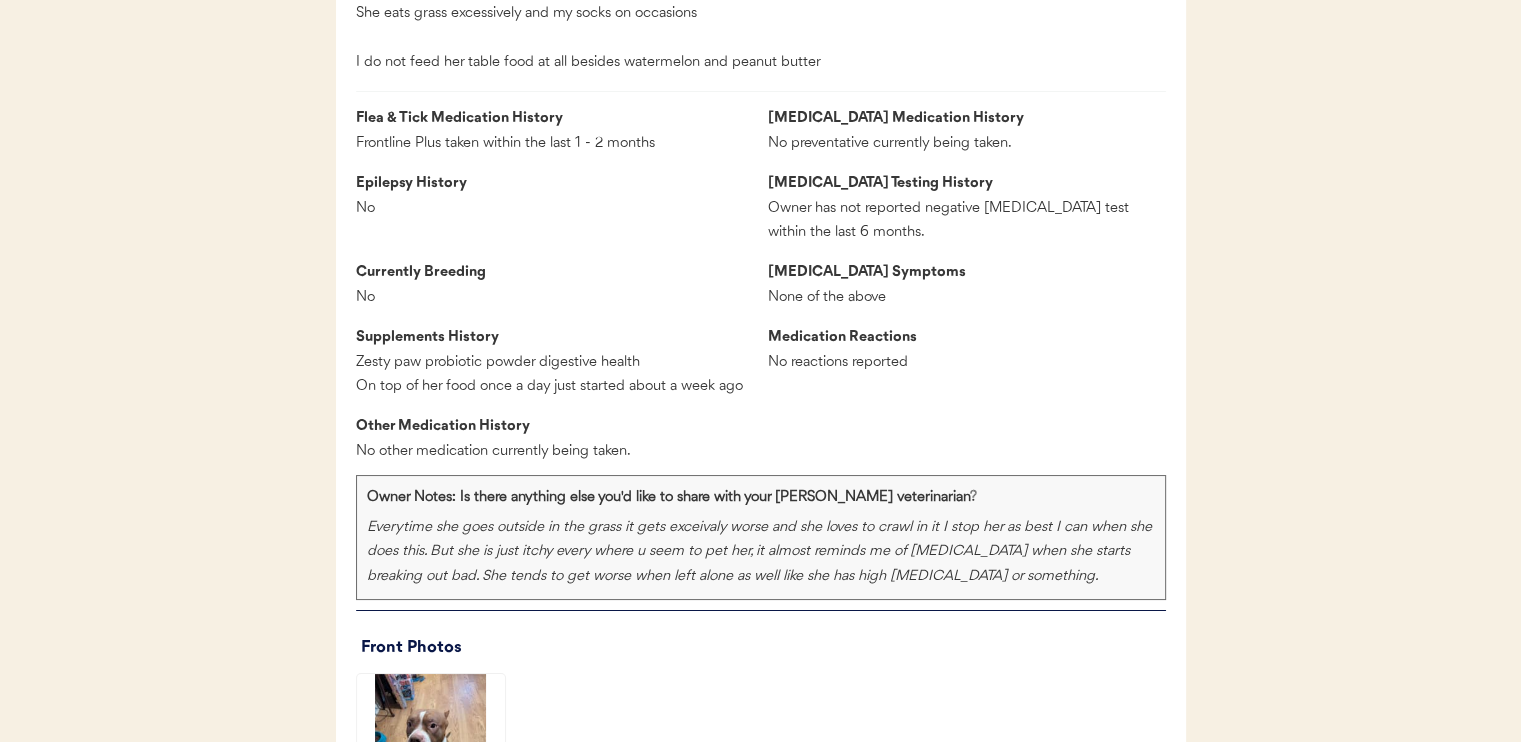 scroll, scrollTop: 1900, scrollLeft: 0, axis: vertical 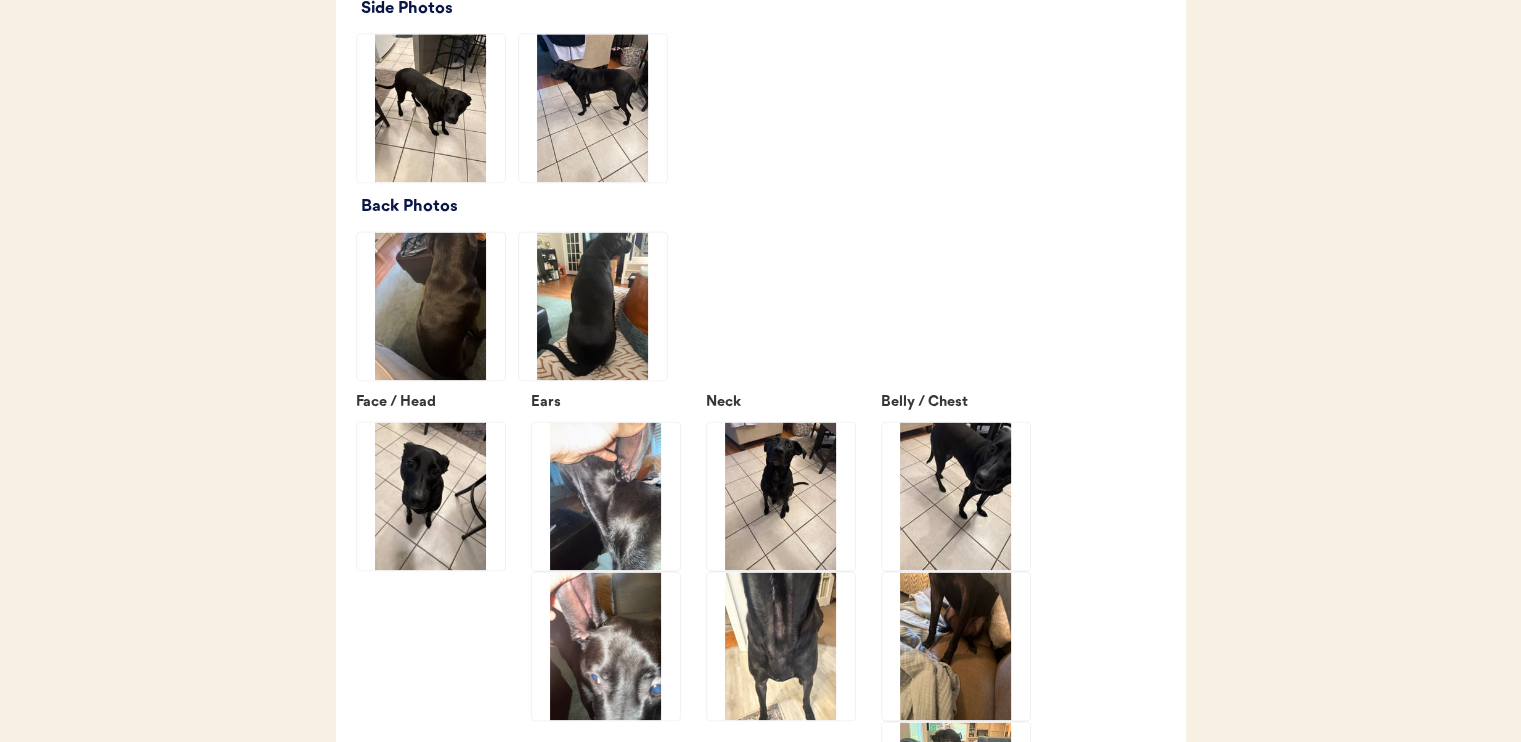 click 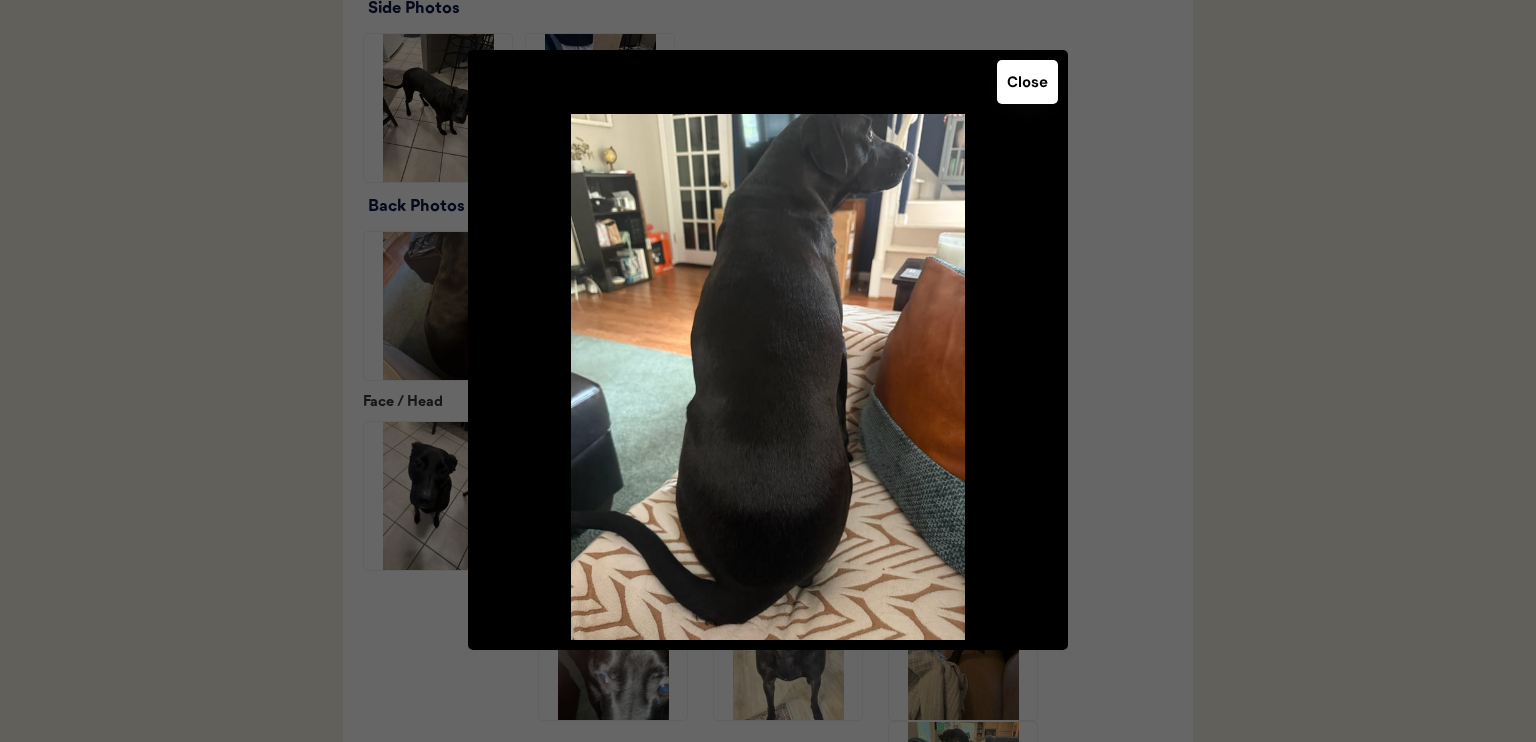 click on "Close" at bounding box center (768, 350) 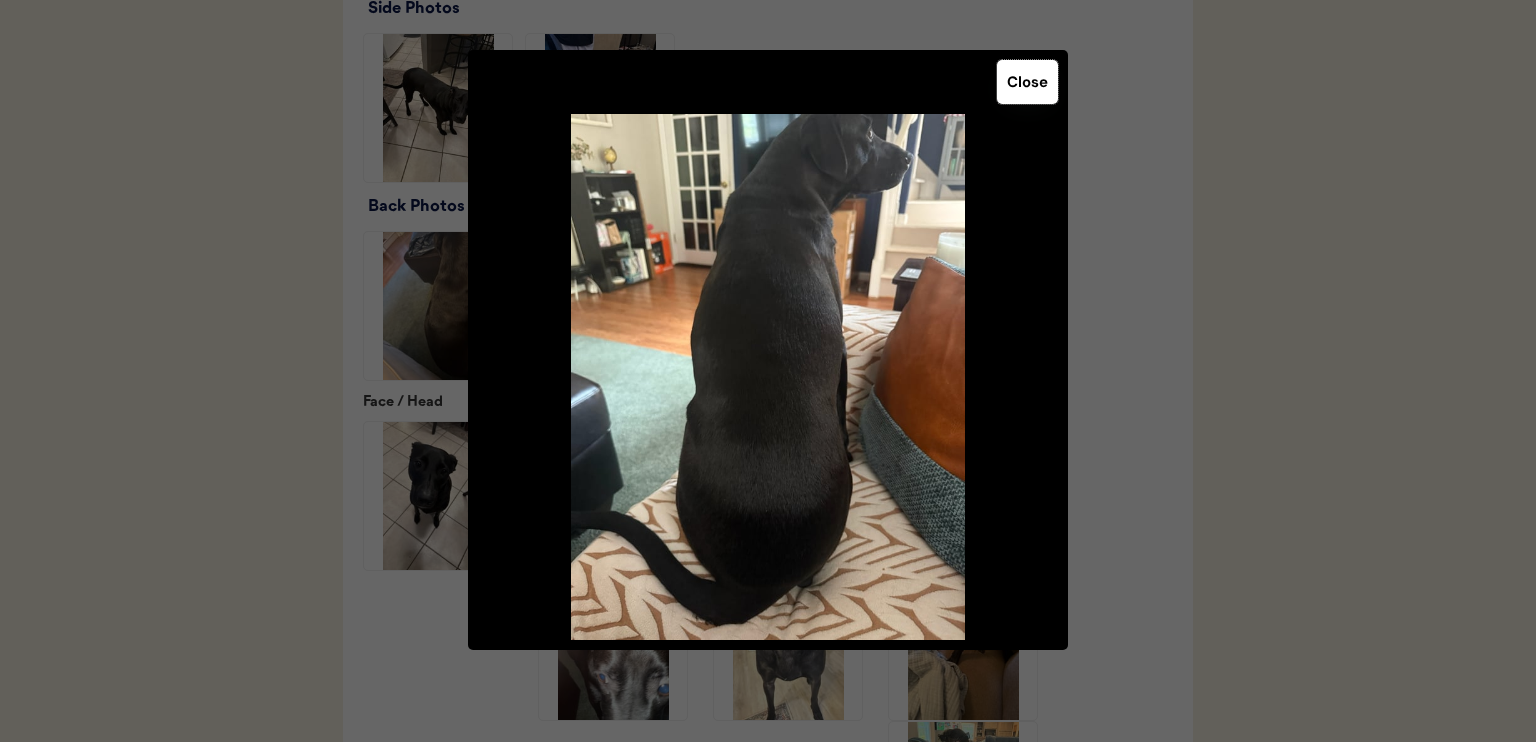 click on "Close" at bounding box center [1027, 82] 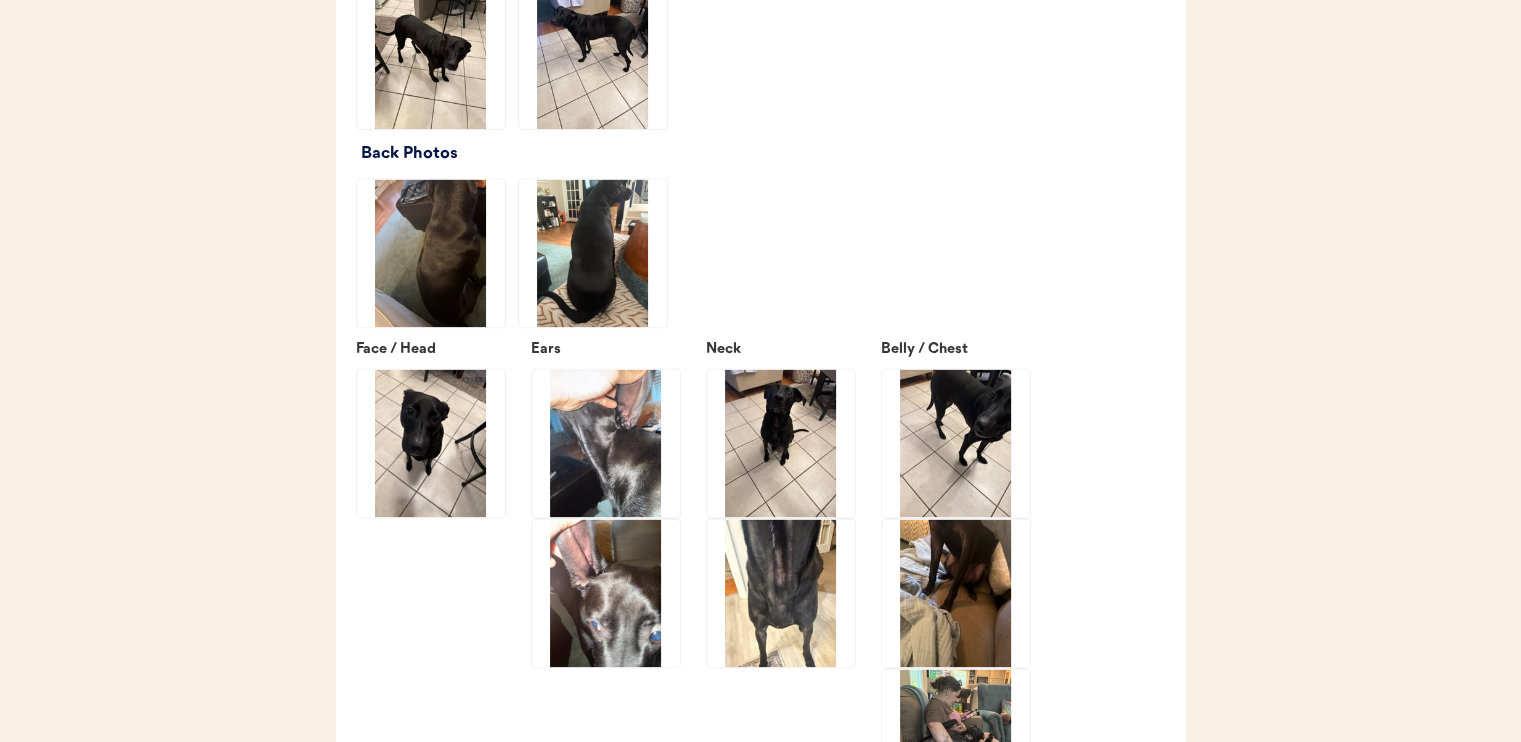 scroll, scrollTop: 2800, scrollLeft: 0, axis: vertical 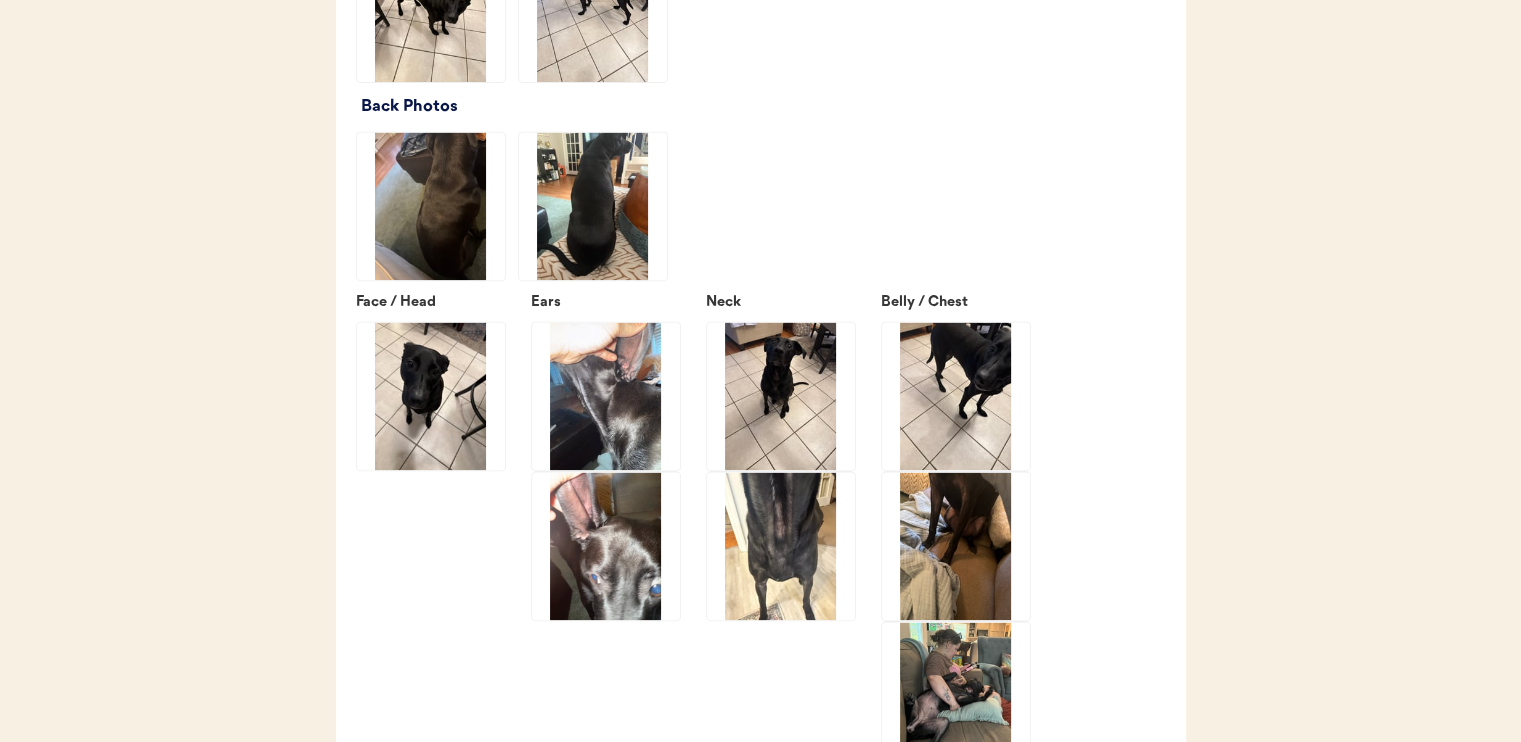 click 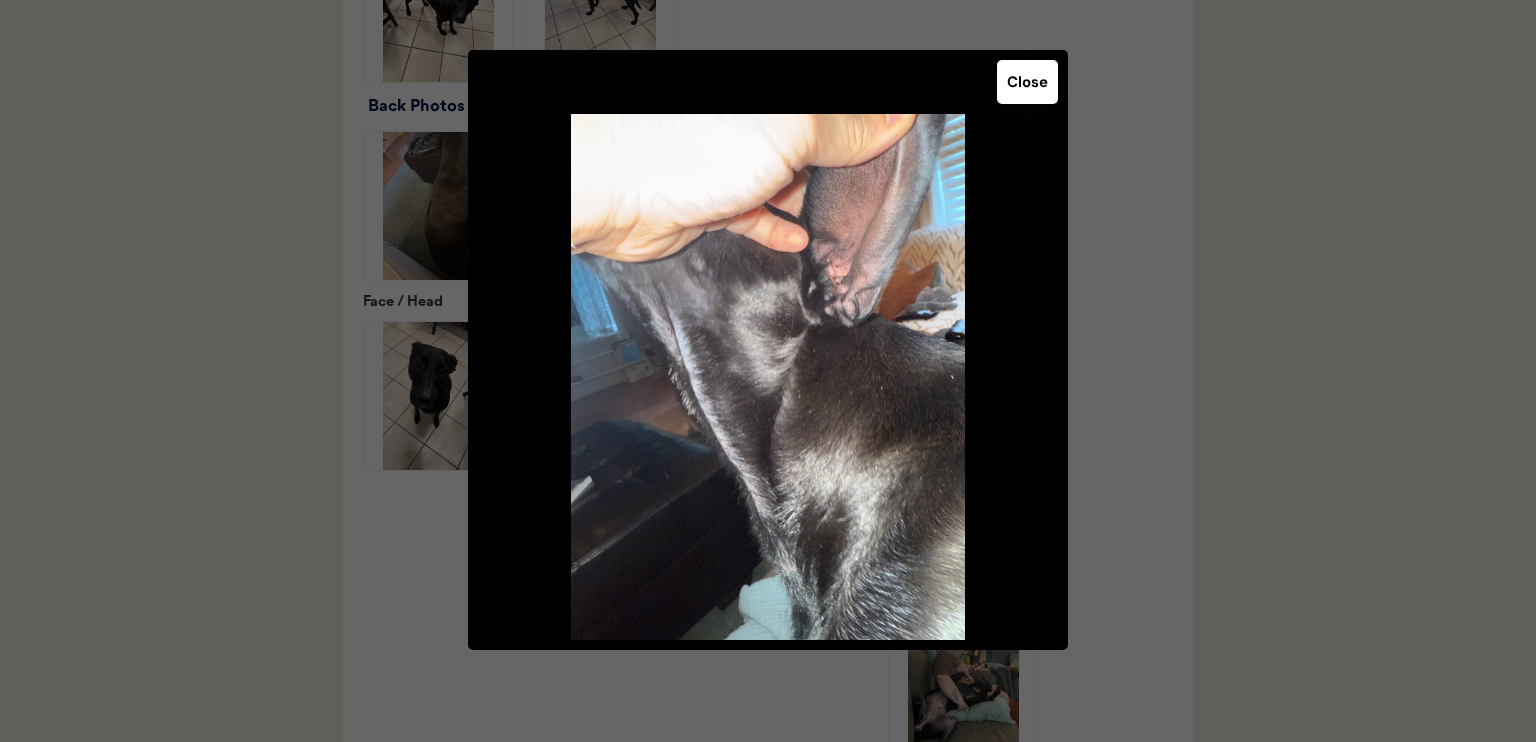 click on "Close" at bounding box center [1027, 82] 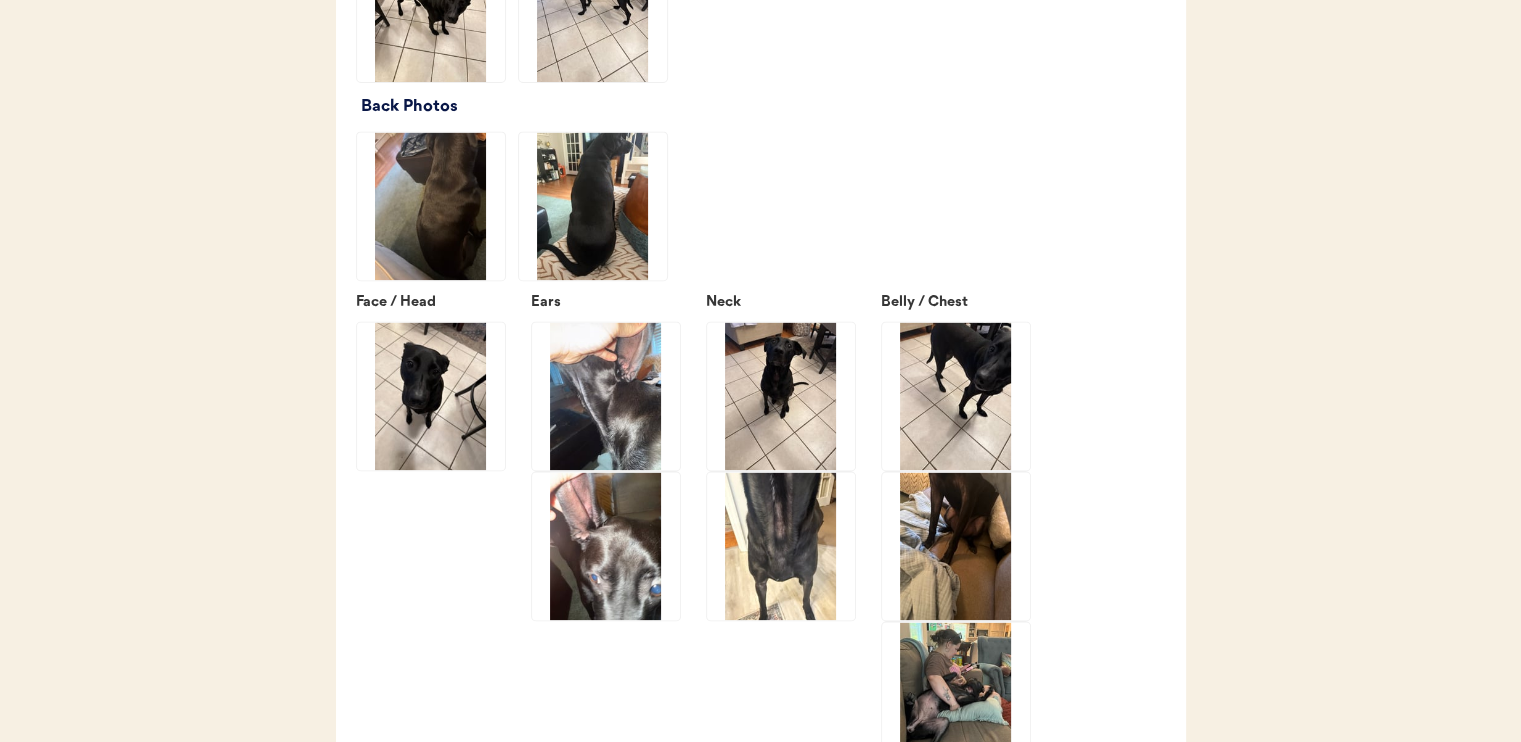 click 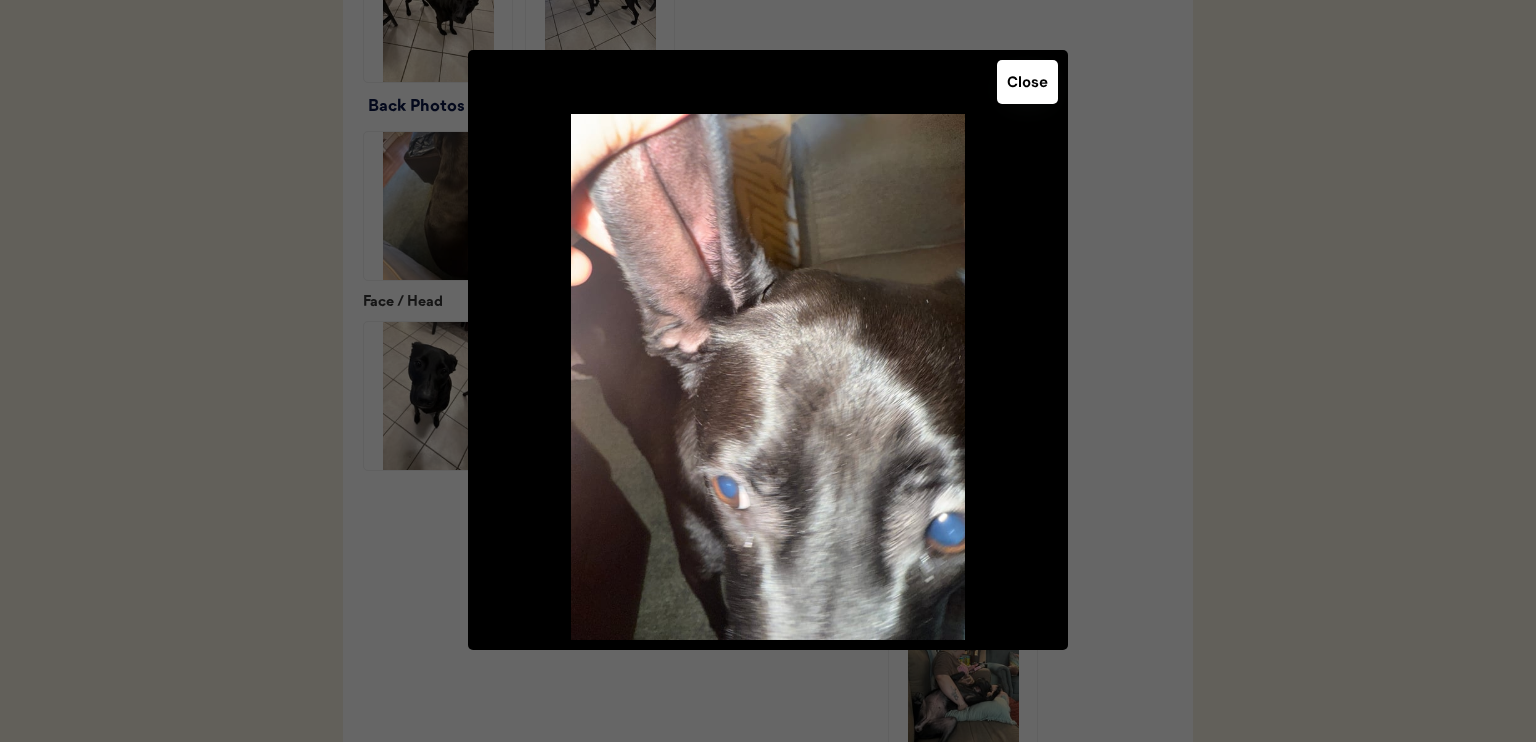 click on "Close" at bounding box center [1027, 82] 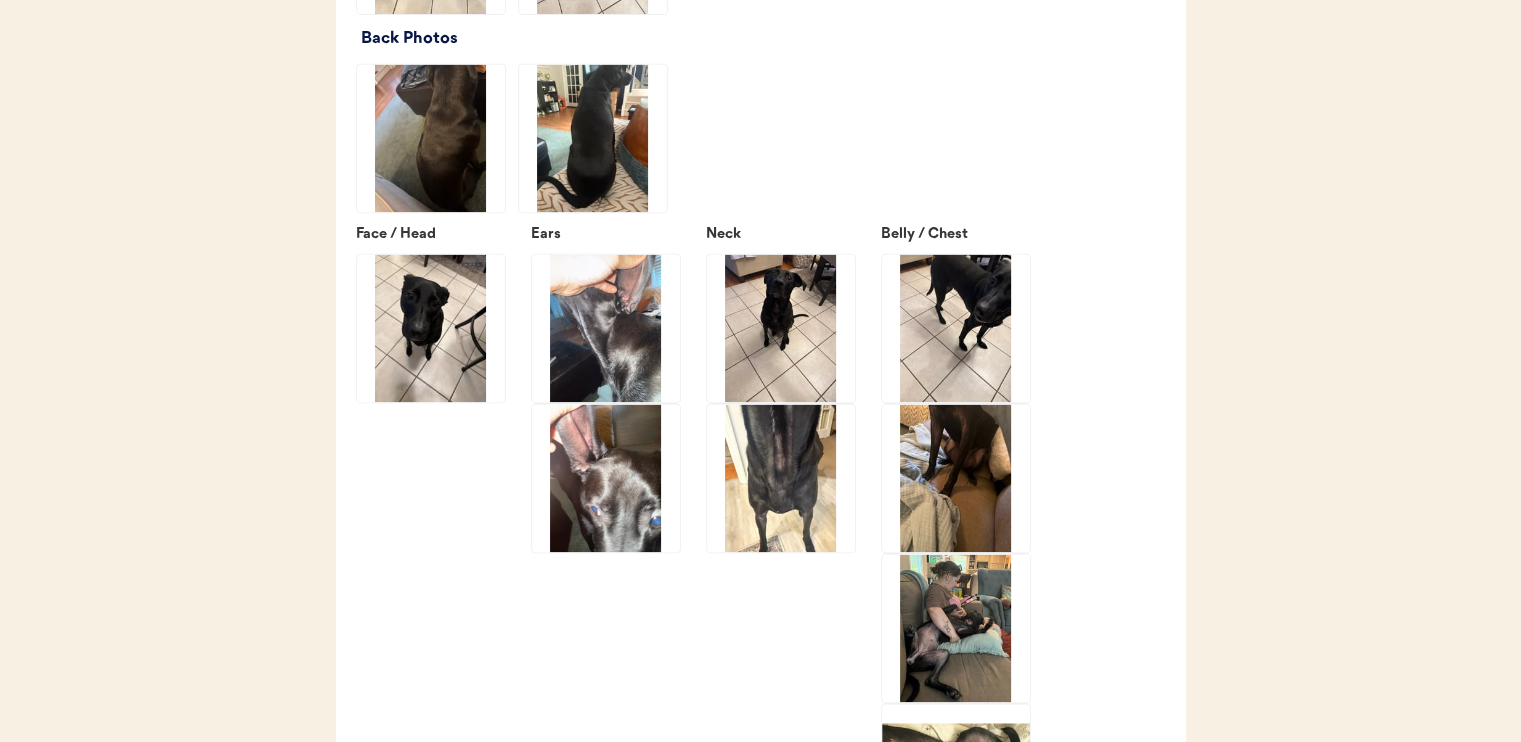 scroll, scrollTop: 2900, scrollLeft: 0, axis: vertical 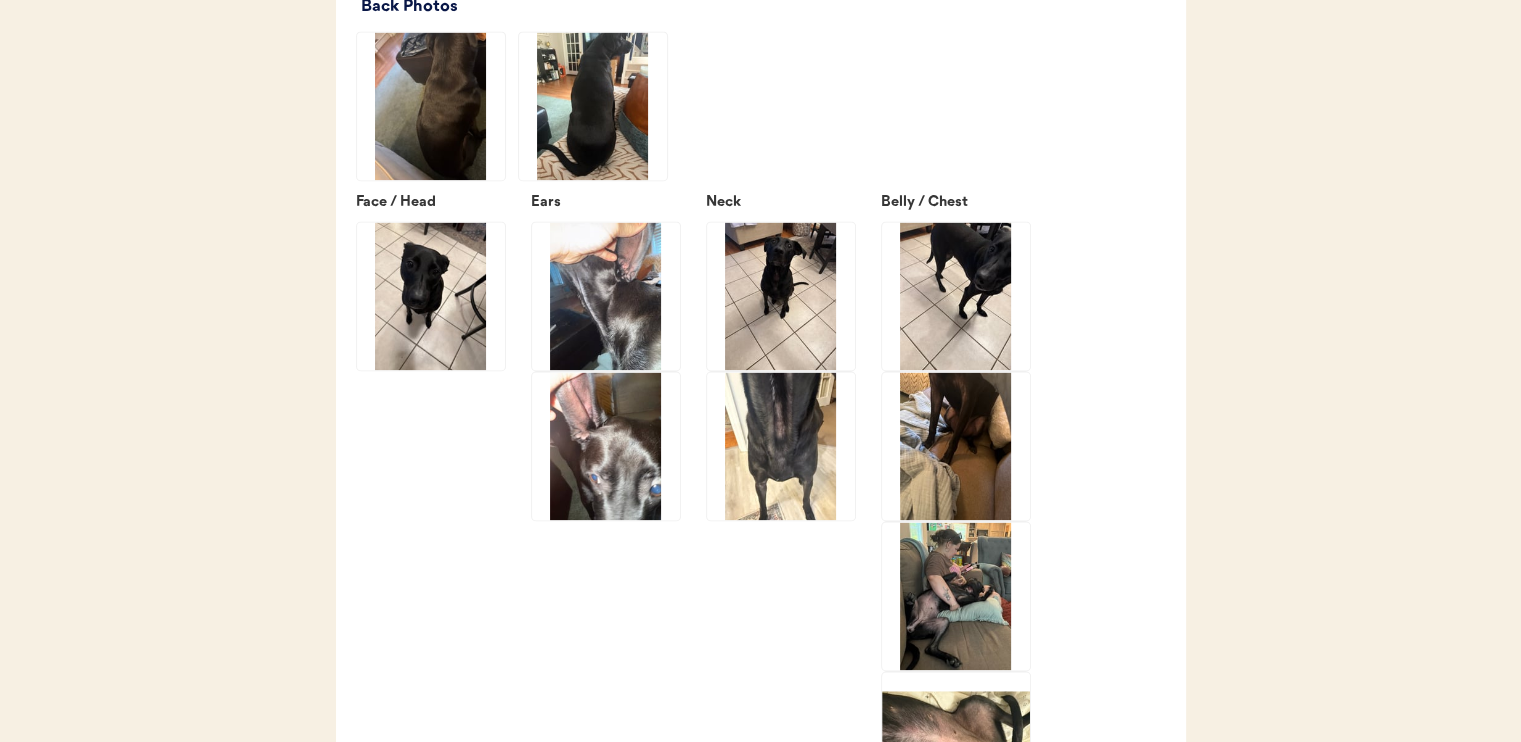 click 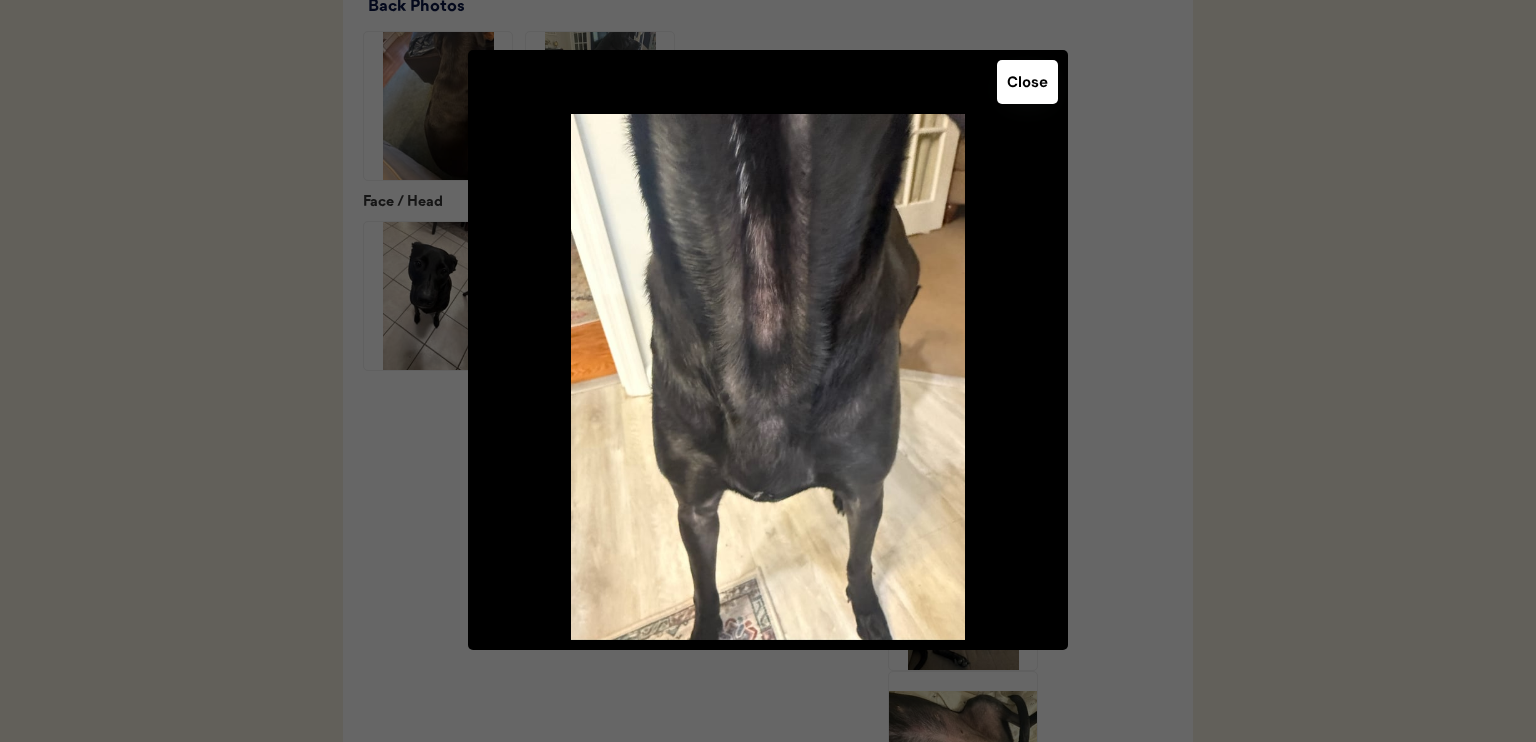 click on "Close" at bounding box center (1027, 82) 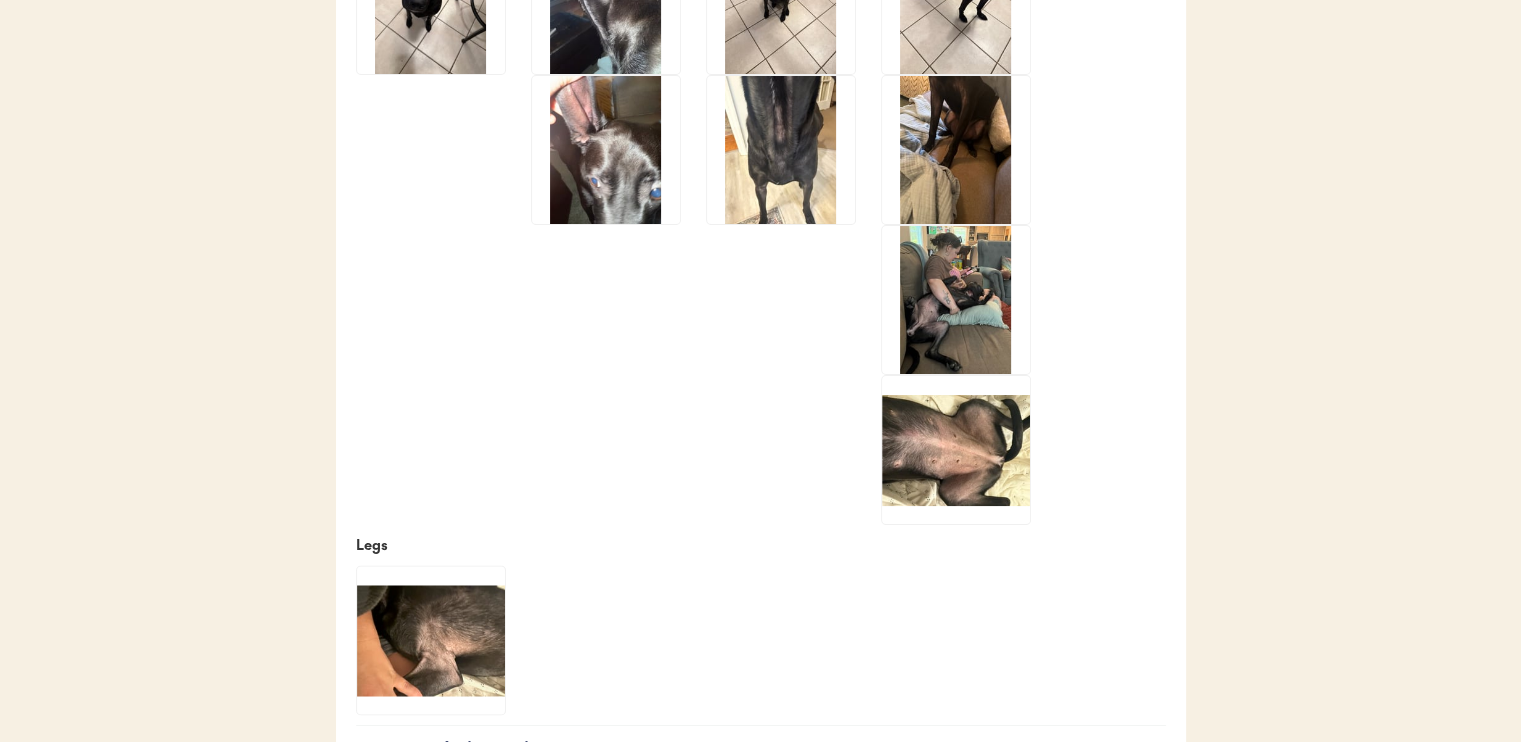 scroll, scrollTop: 3200, scrollLeft: 0, axis: vertical 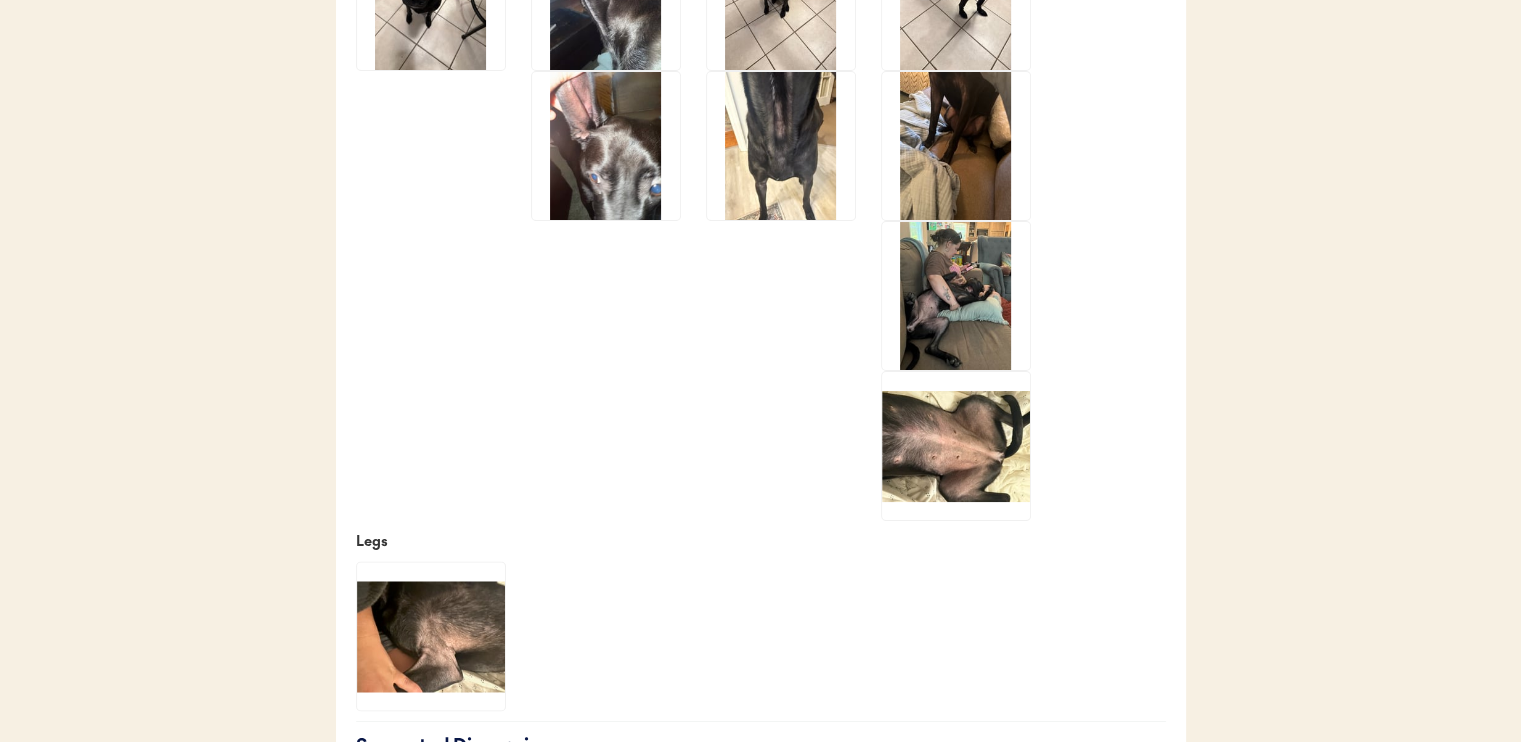 click 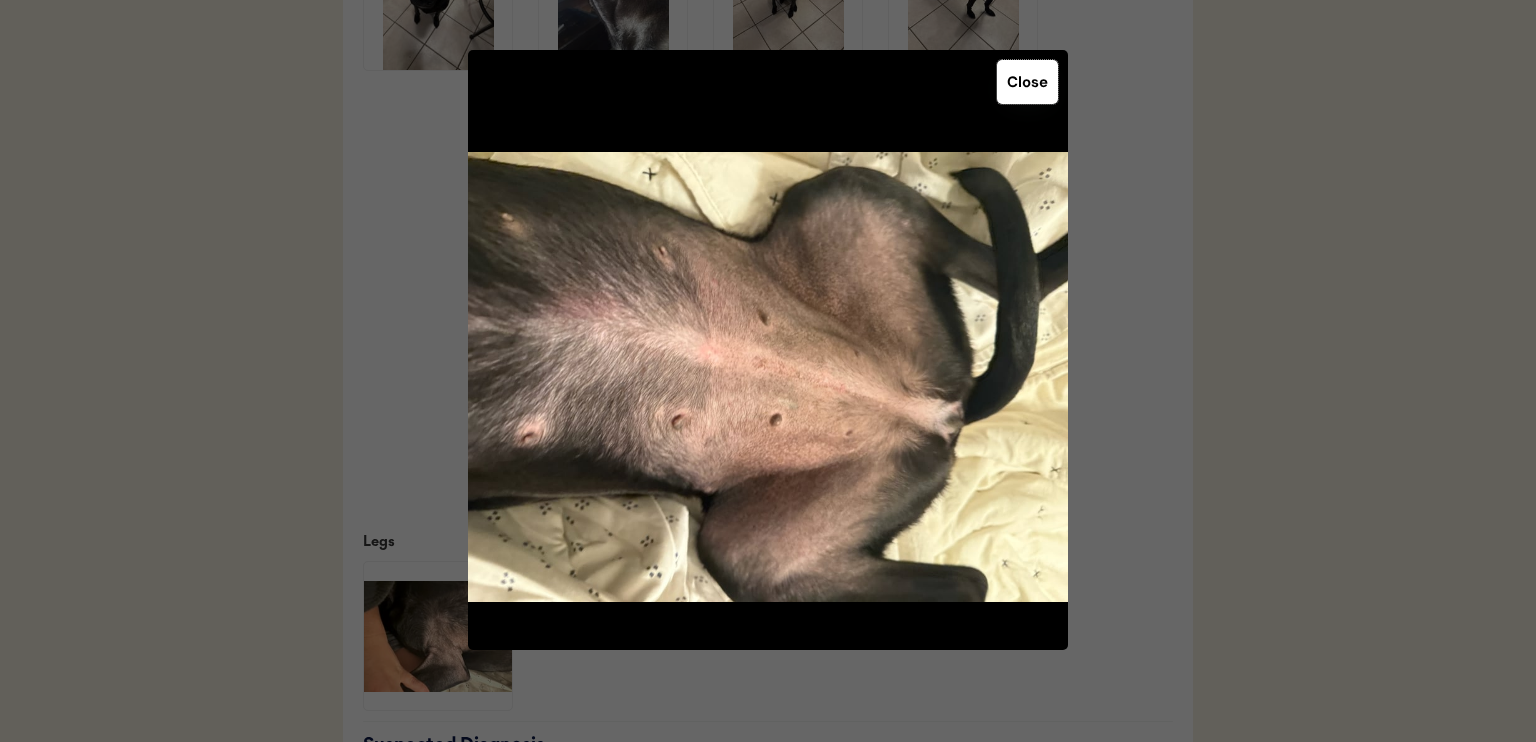 click on "Close" at bounding box center [1027, 82] 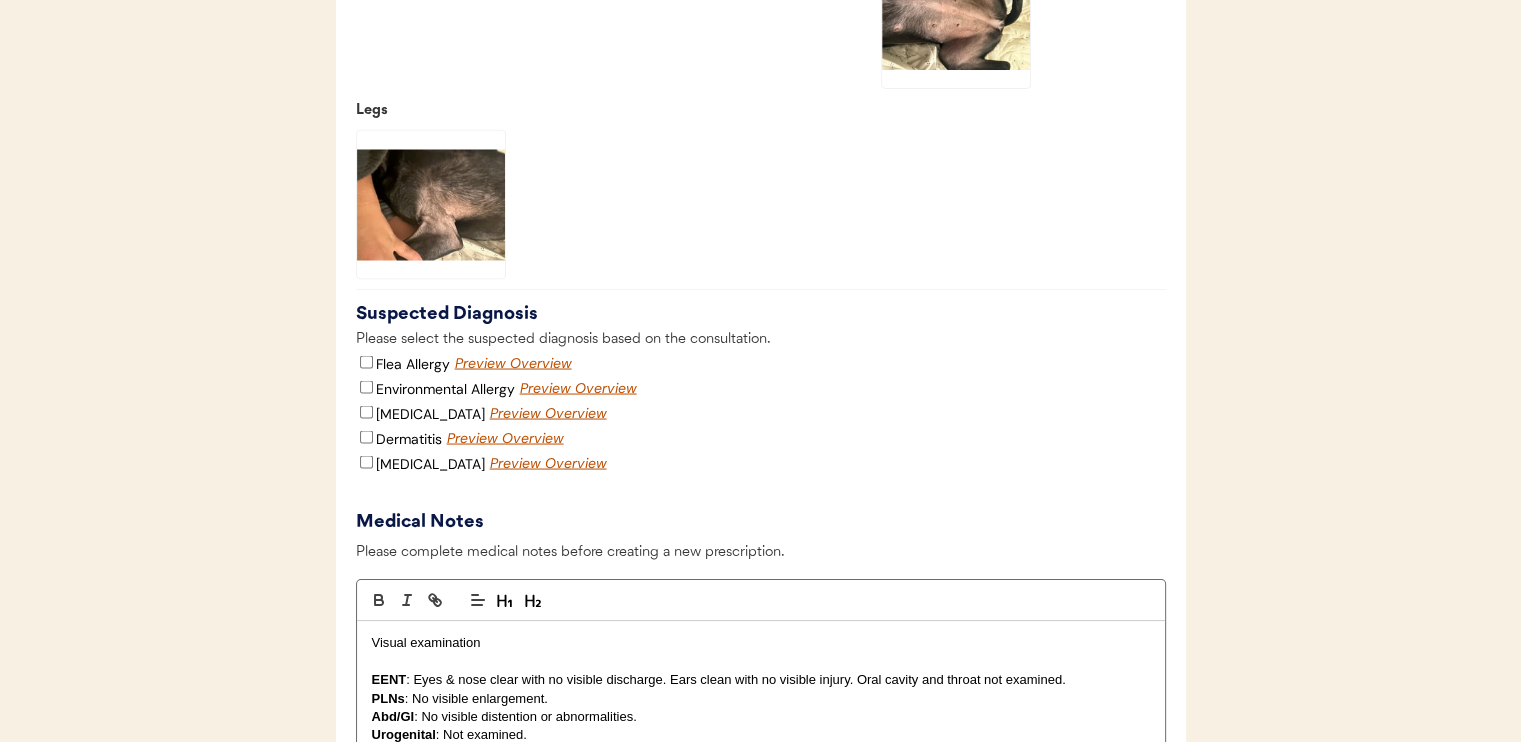 scroll, scrollTop: 3700, scrollLeft: 0, axis: vertical 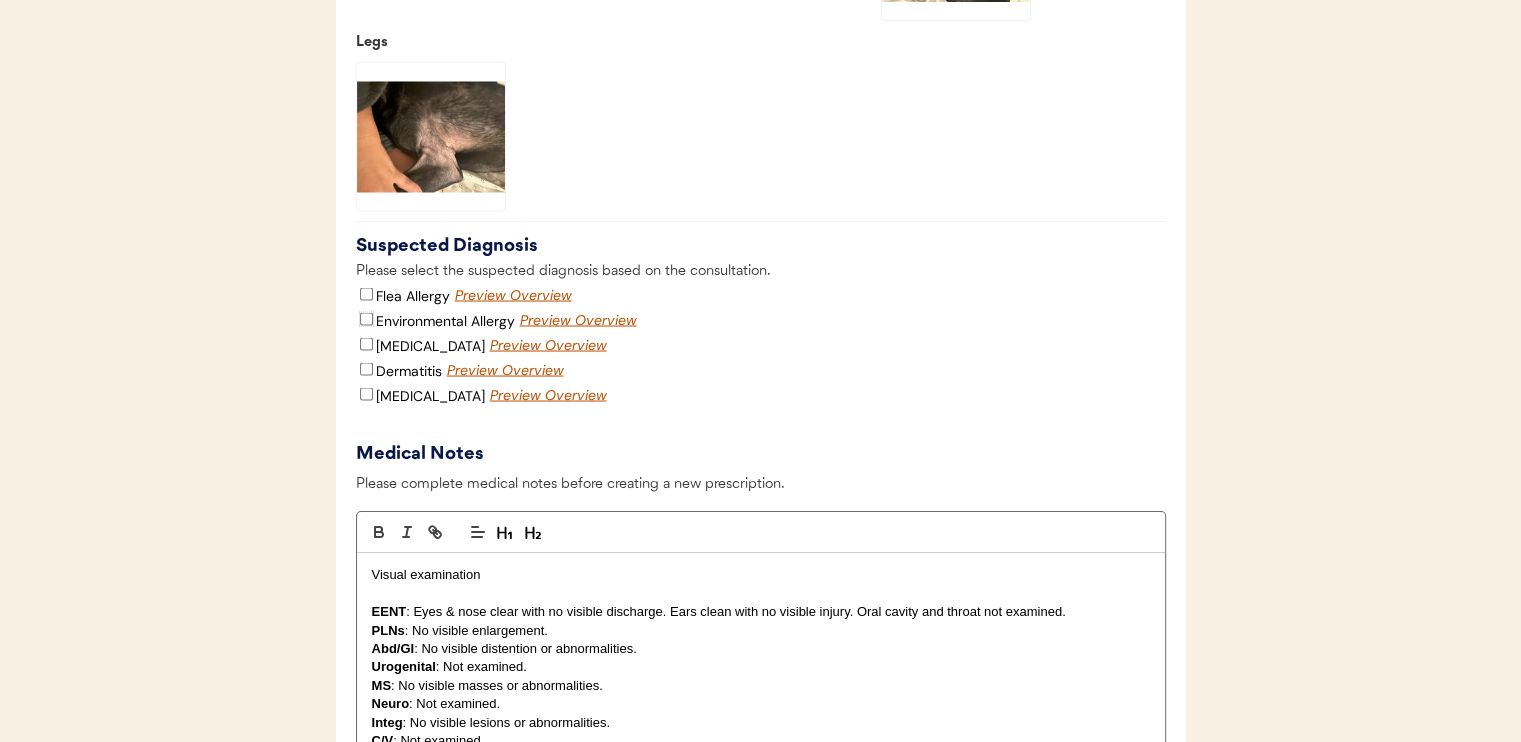 click on "Environmental Allergy" at bounding box center [366, 318] 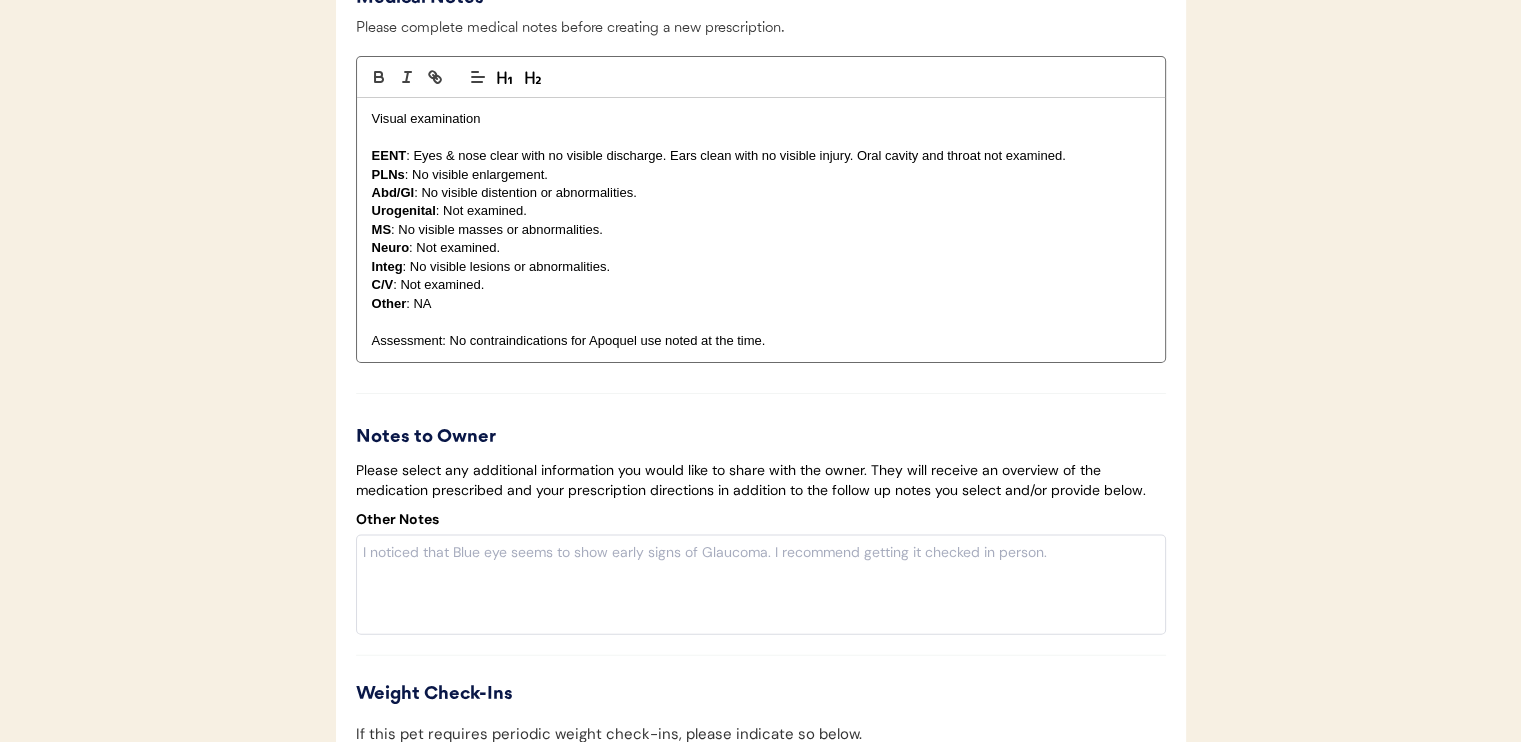 scroll, scrollTop: 4153, scrollLeft: 0, axis: vertical 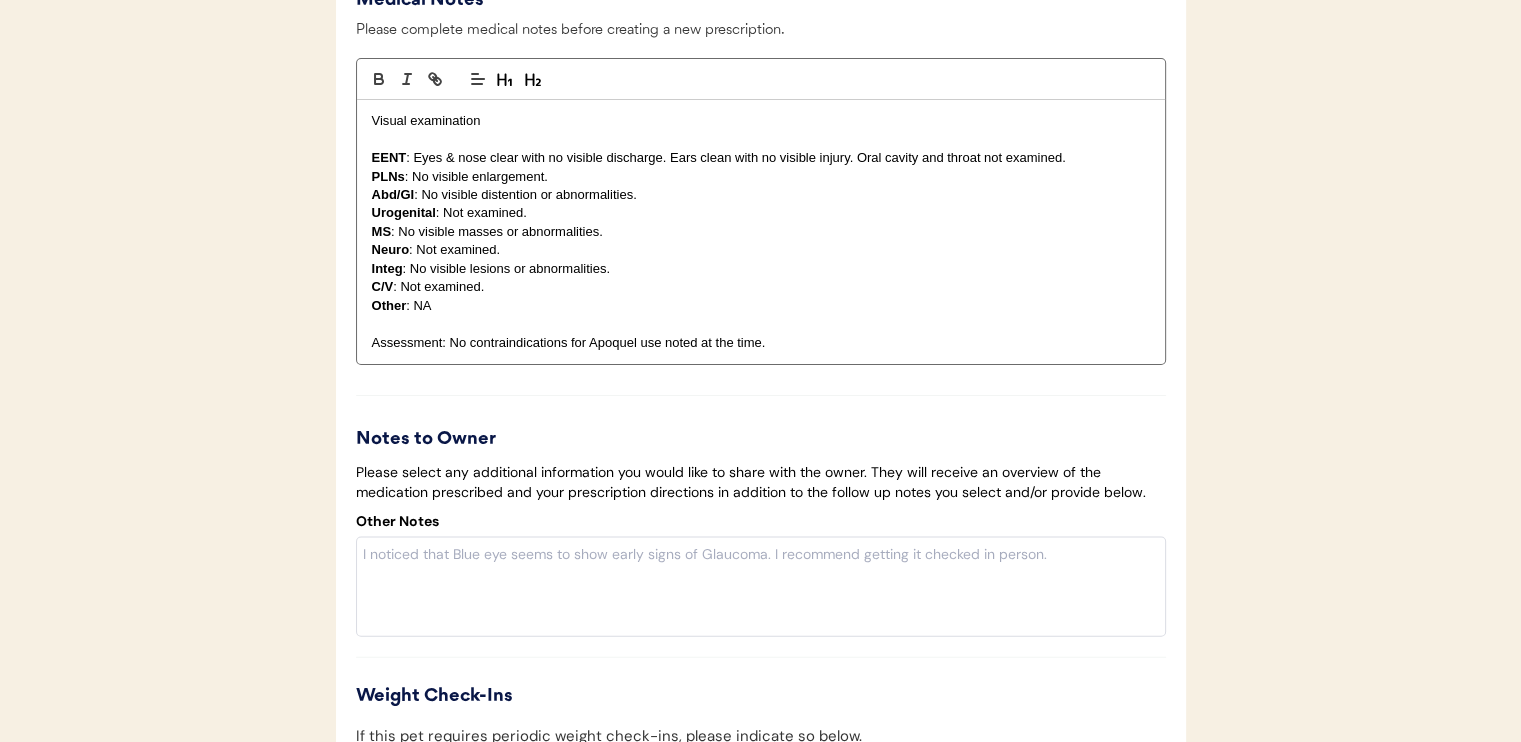 click on "Integ : No visible lesions or abnormalities." at bounding box center [761, 269] 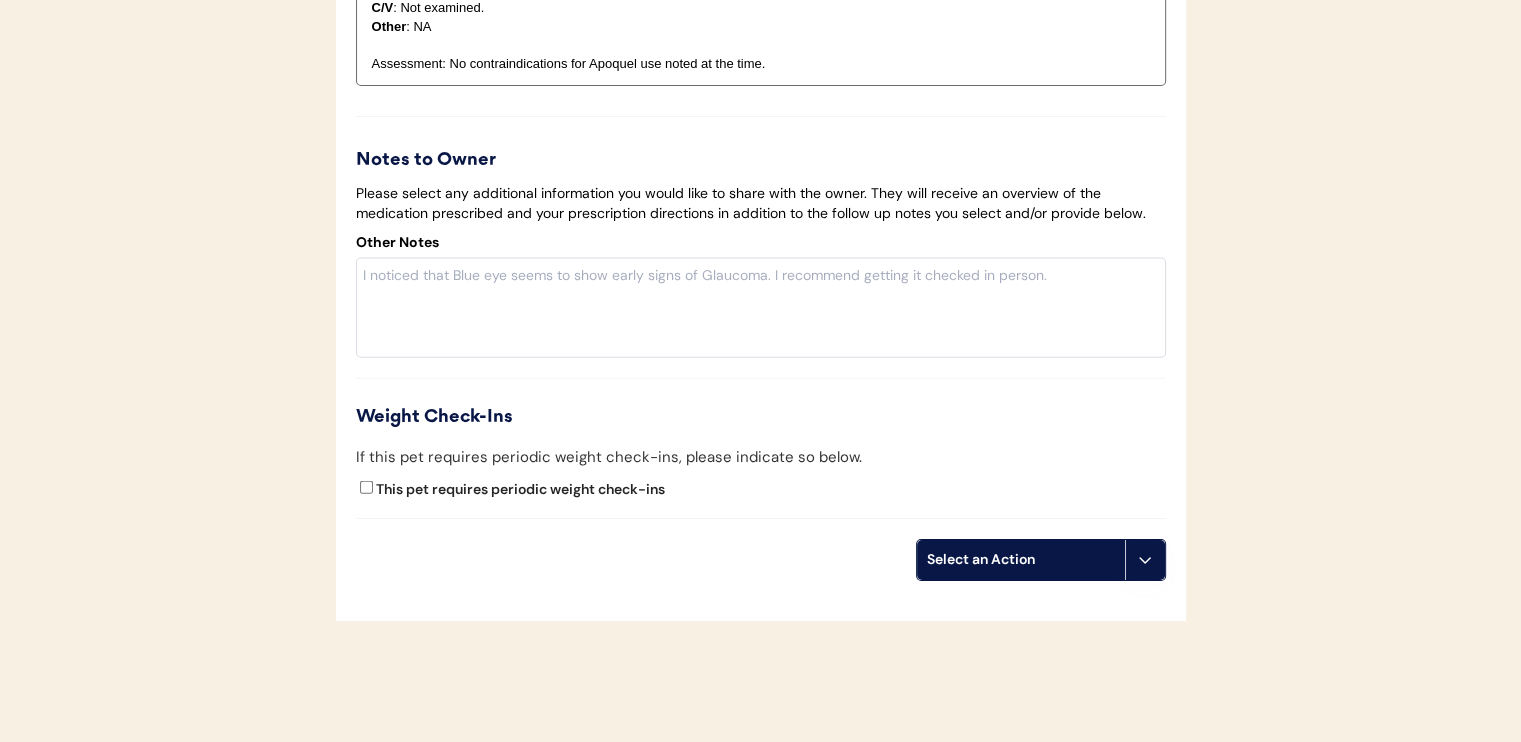 scroll, scrollTop: 4453, scrollLeft: 0, axis: vertical 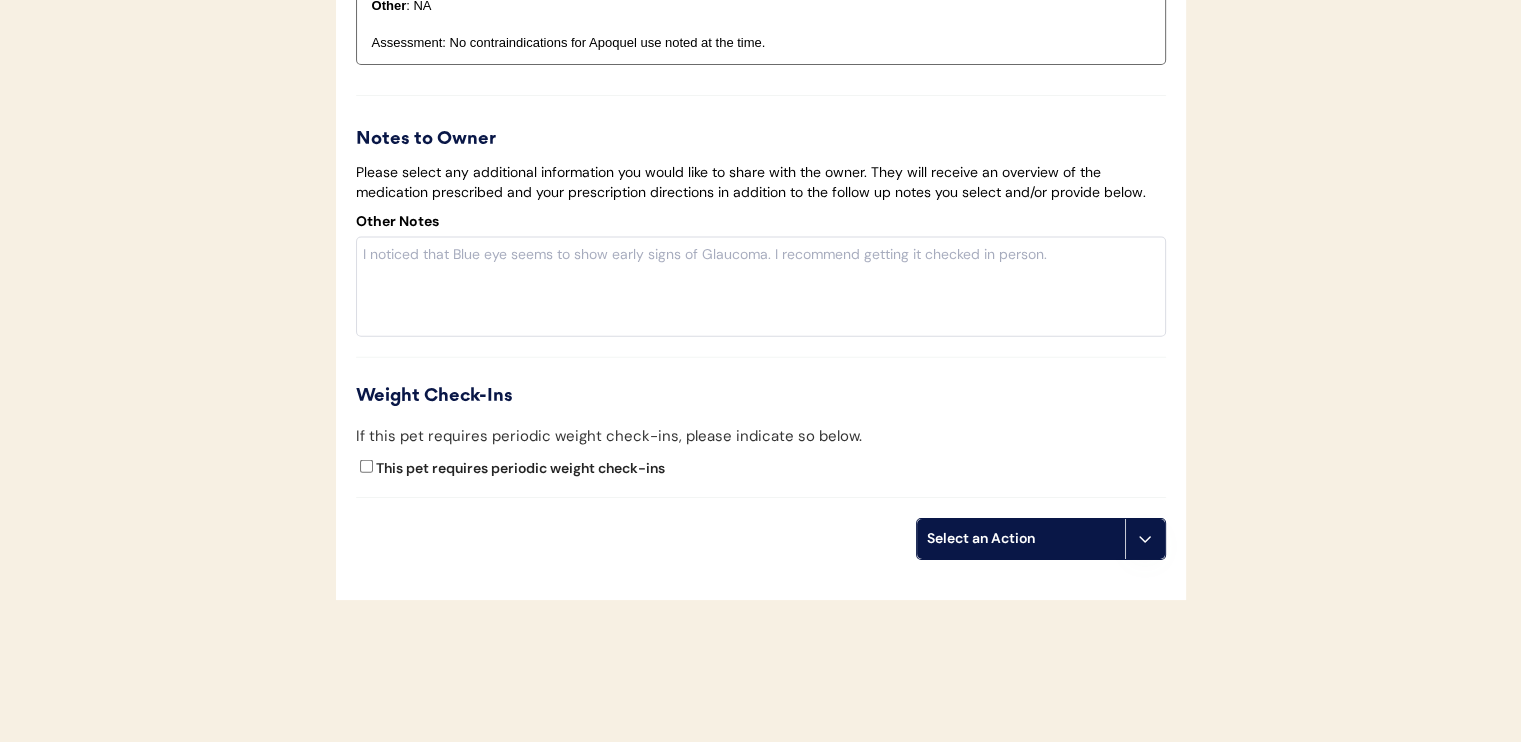 click 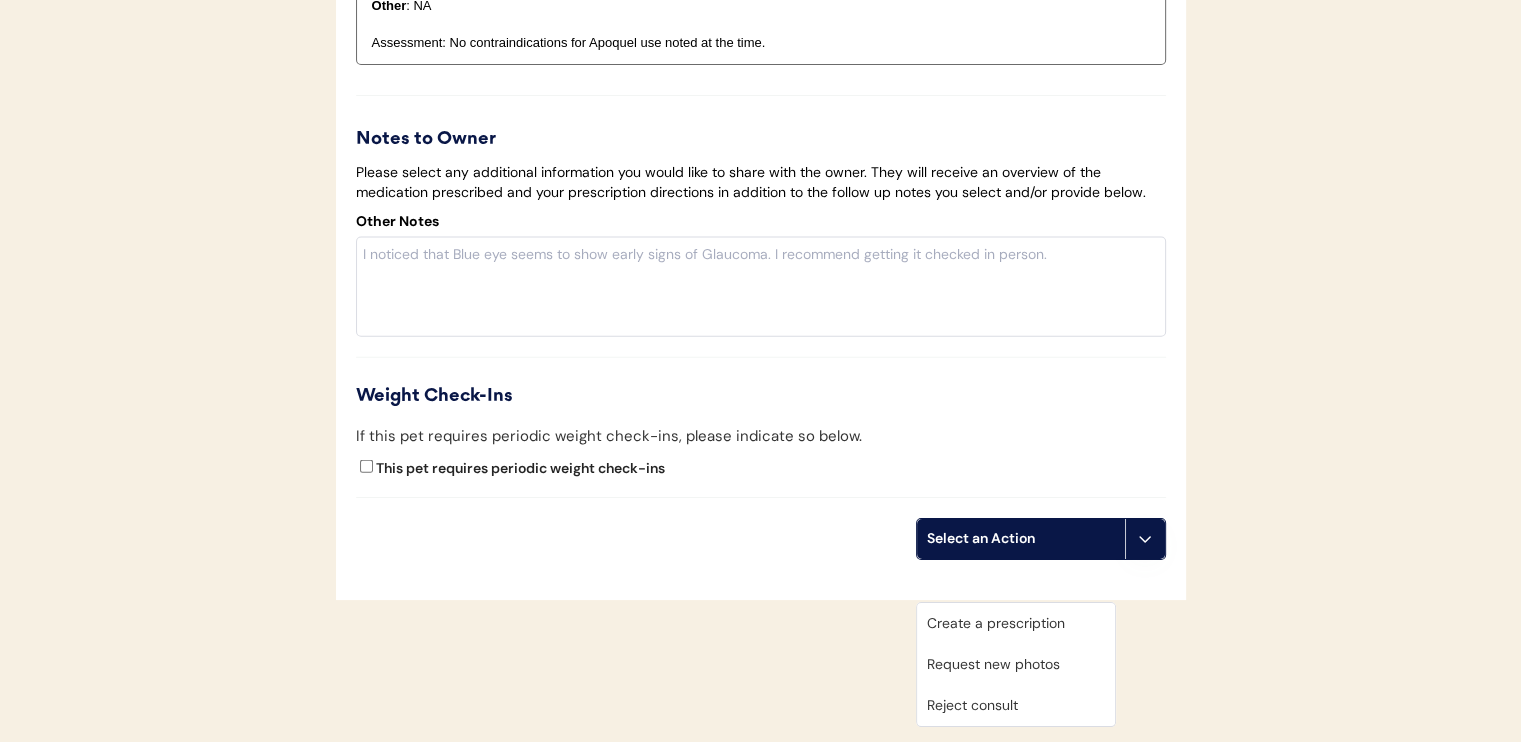 click on "Create a prescription" at bounding box center [1016, 623] 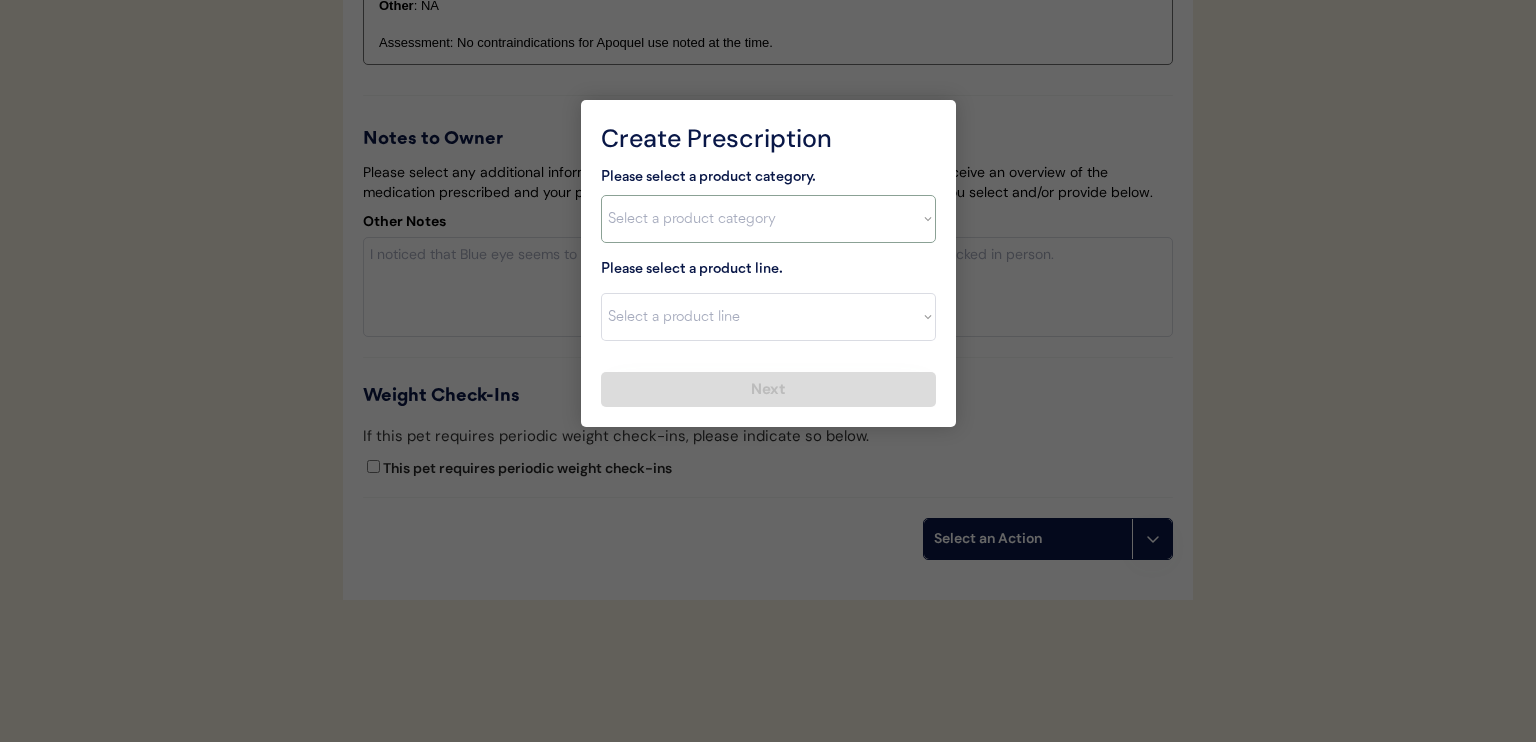 click on "Select a product category Allergies Antibiotics Anxiety Combo Parasite Prevention Flea & Tick Heartworm" at bounding box center [768, 219] 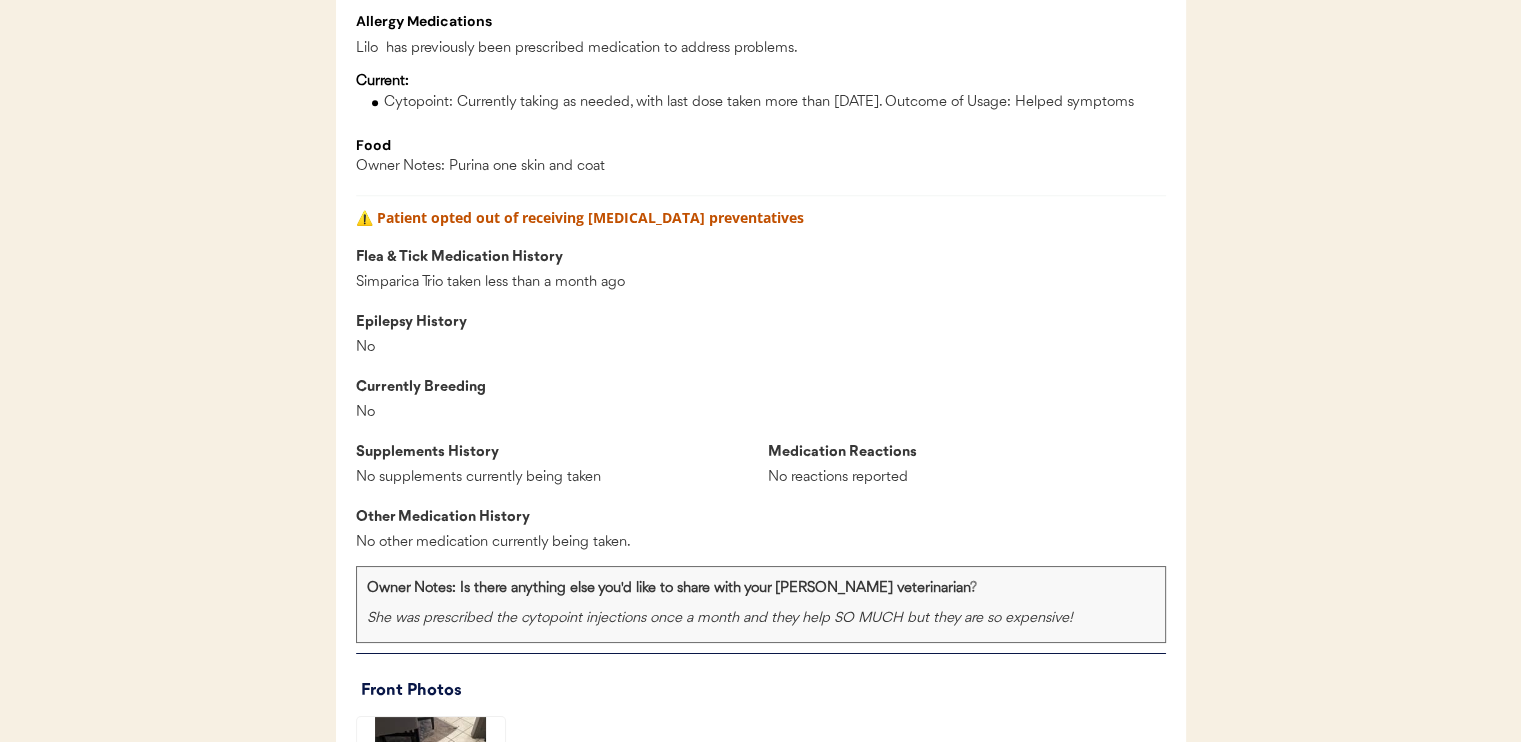 scroll, scrollTop: 1853, scrollLeft: 0, axis: vertical 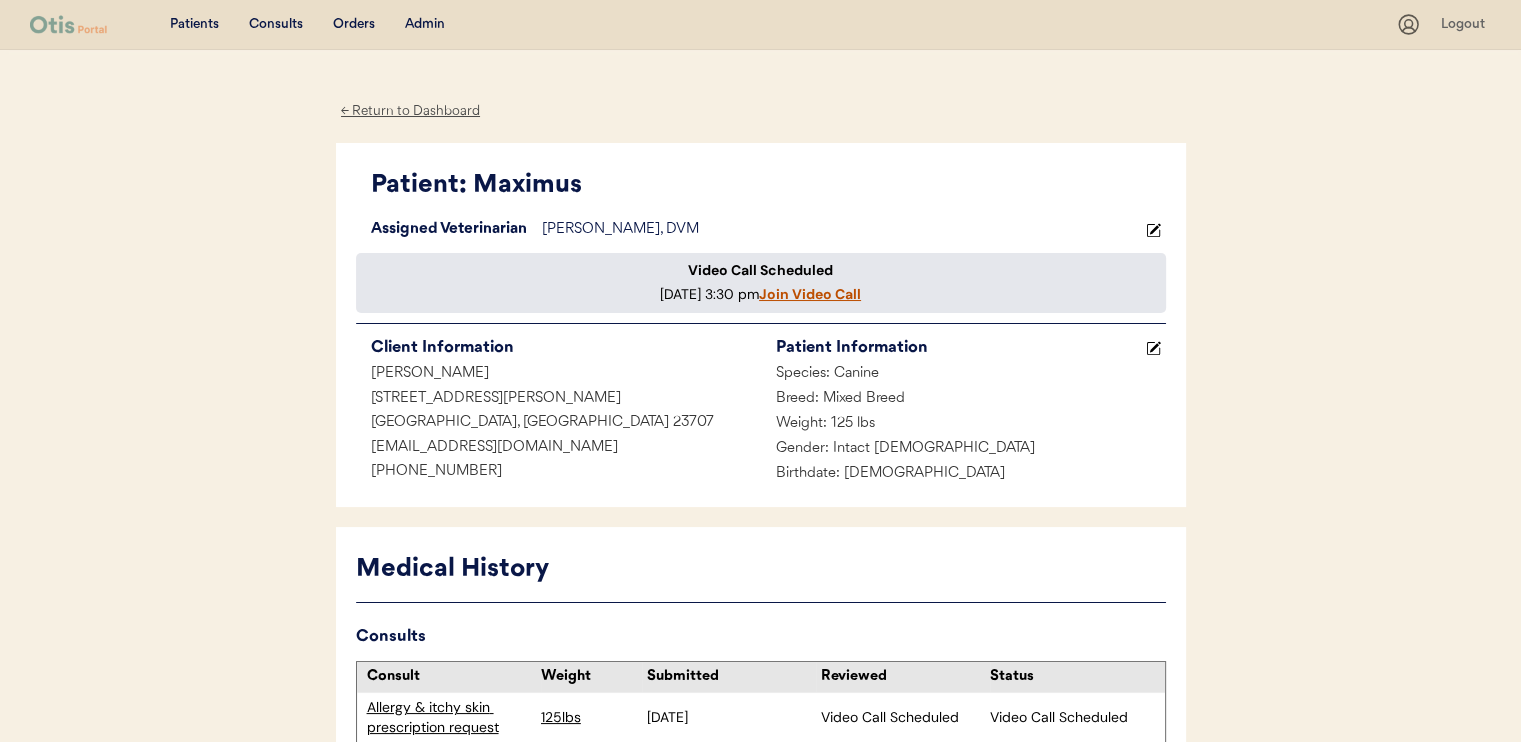 click 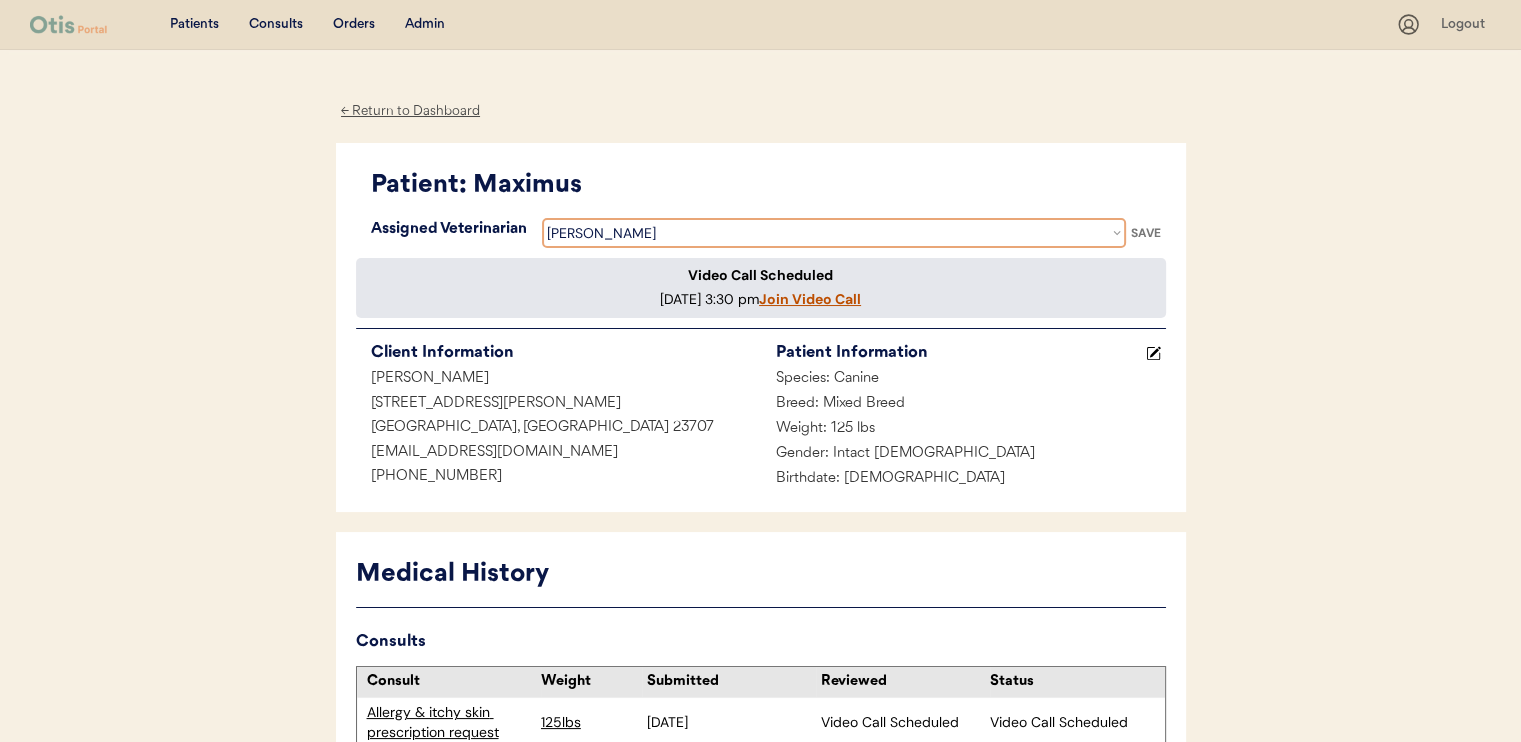 click on "Veterinarian Jamie Clanin Erin Belleville Hillary Braverman Kit Warren" at bounding box center (834, 233) 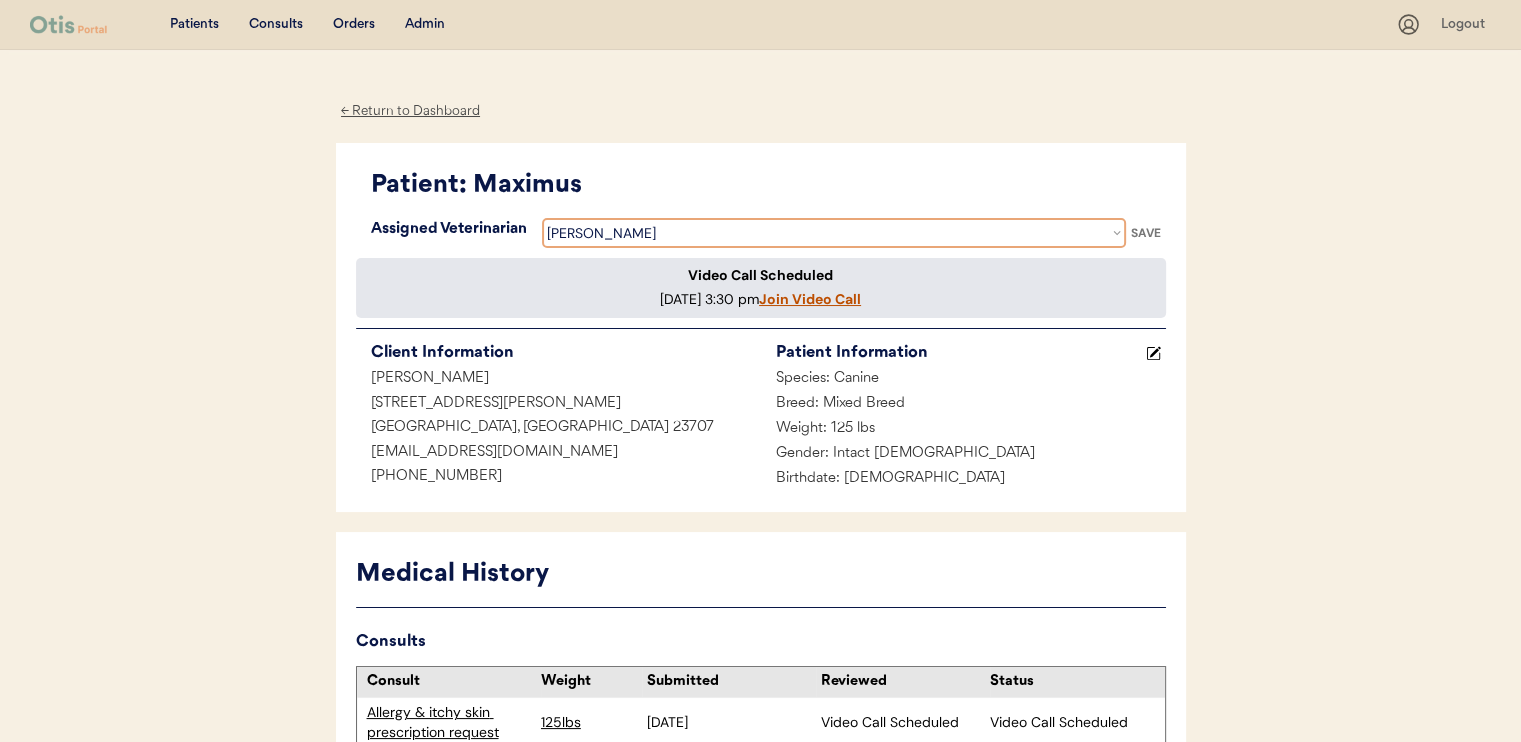 click on "Veterinarian Jamie Clanin Erin Belleville Hillary Braverman Kit Warren" at bounding box center (834, 233) 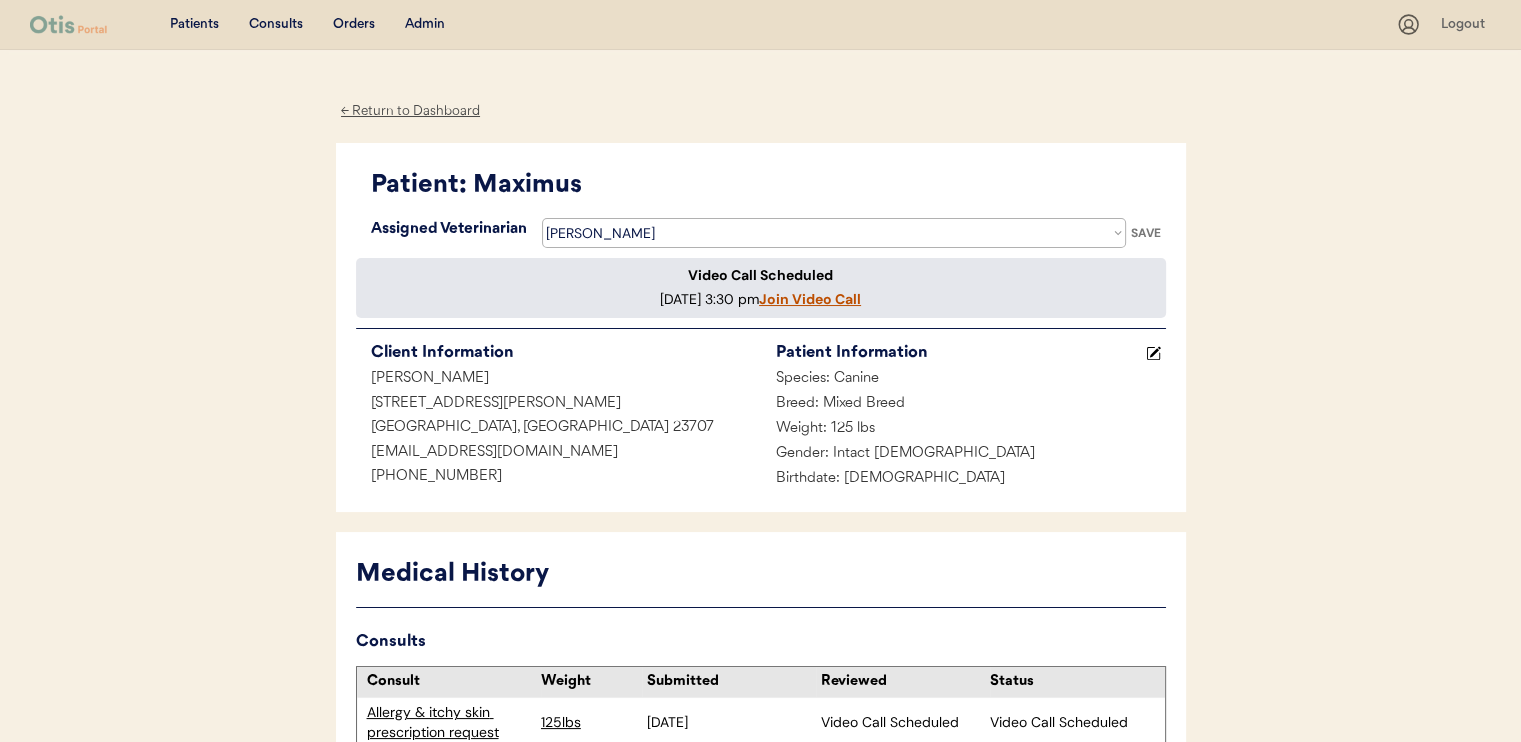 click on "SAVE" at bounding box center (1146, 233) 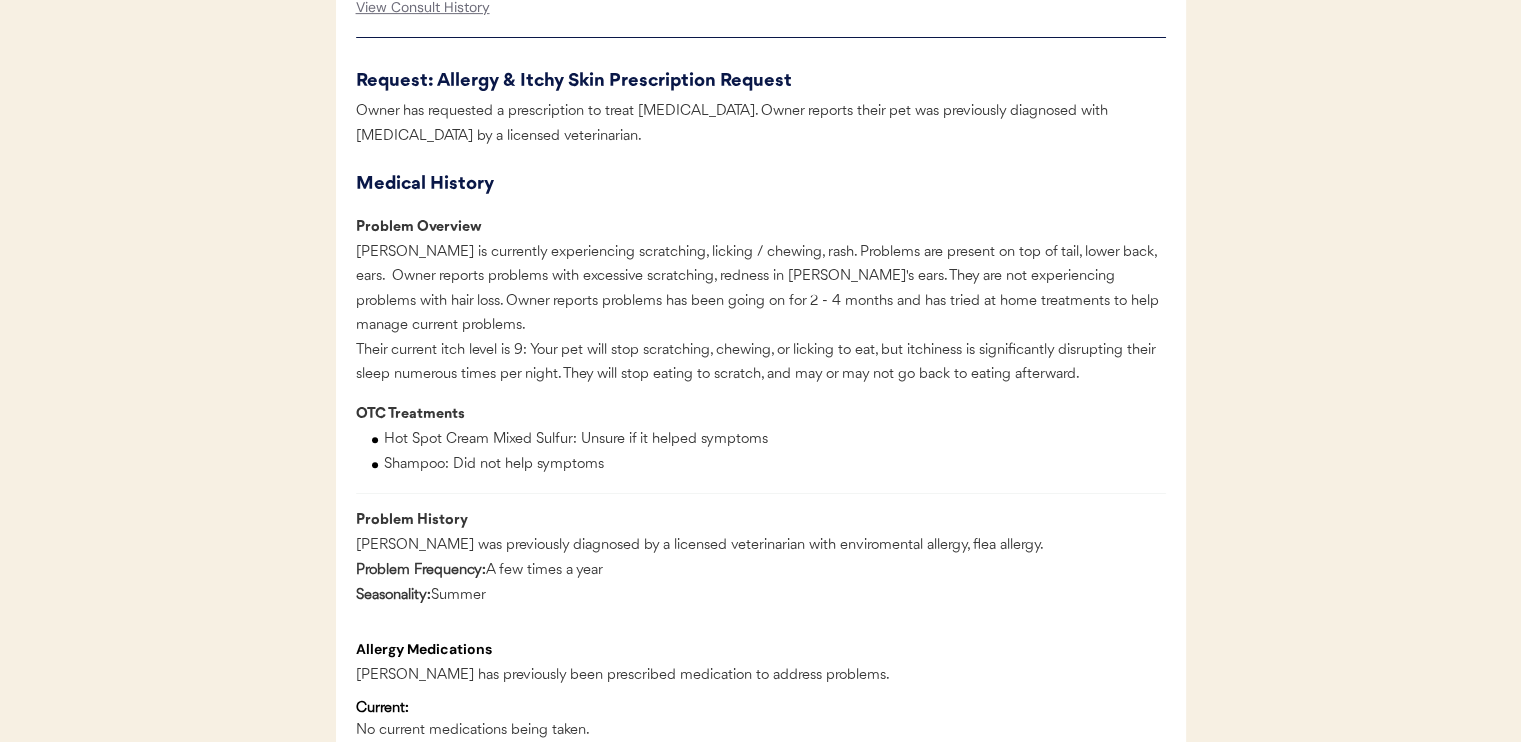 scroll, scrollTop: 900, scrollLeft: 0, axis: vertical 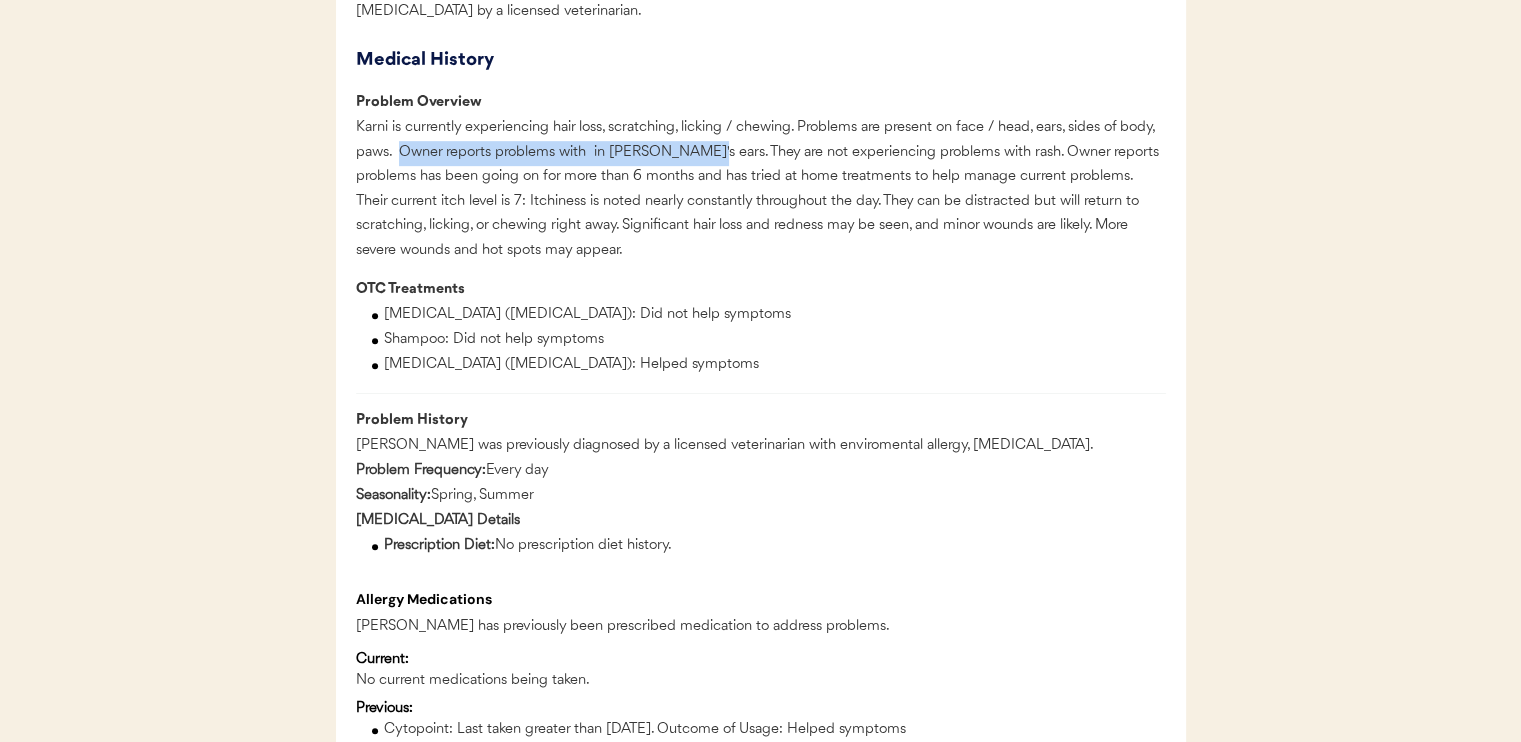 drag, startPoint x: 398, startPoint y: 150, endPoint x: 685, endPoint y: 155, distance: 287.04355 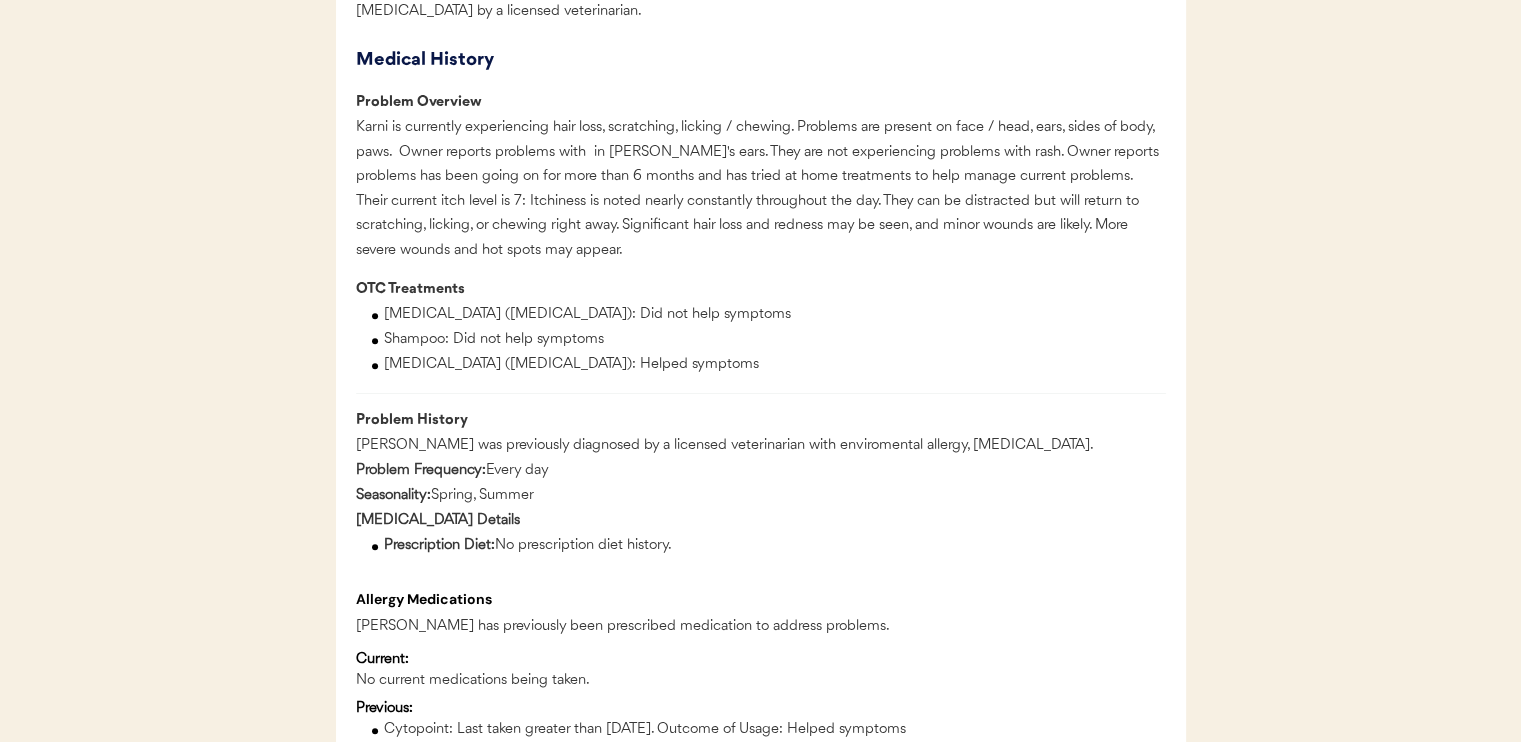 click on "Karni is currently experiencing hair loss, scratching, licking / chewing. Problems are present on face / head, ears, sides of body, paws.  Owner reports problems with  in [PERSON_NAME]'s ears. They are not experiencing problems with rash. Owner reports problems has been going on for more than 6 months and has tried at home treatments to help manage current problems.
Their current itch level is 7: Itchiness is noted nearly constantly throughout the day. They can be distracted but will return to scratching, licking, or chewing right away. Significant hair loss and redness may be seen, and minor wounds are likely. More severe wounds and hot spots may appear." at bounding box center [761, 189] 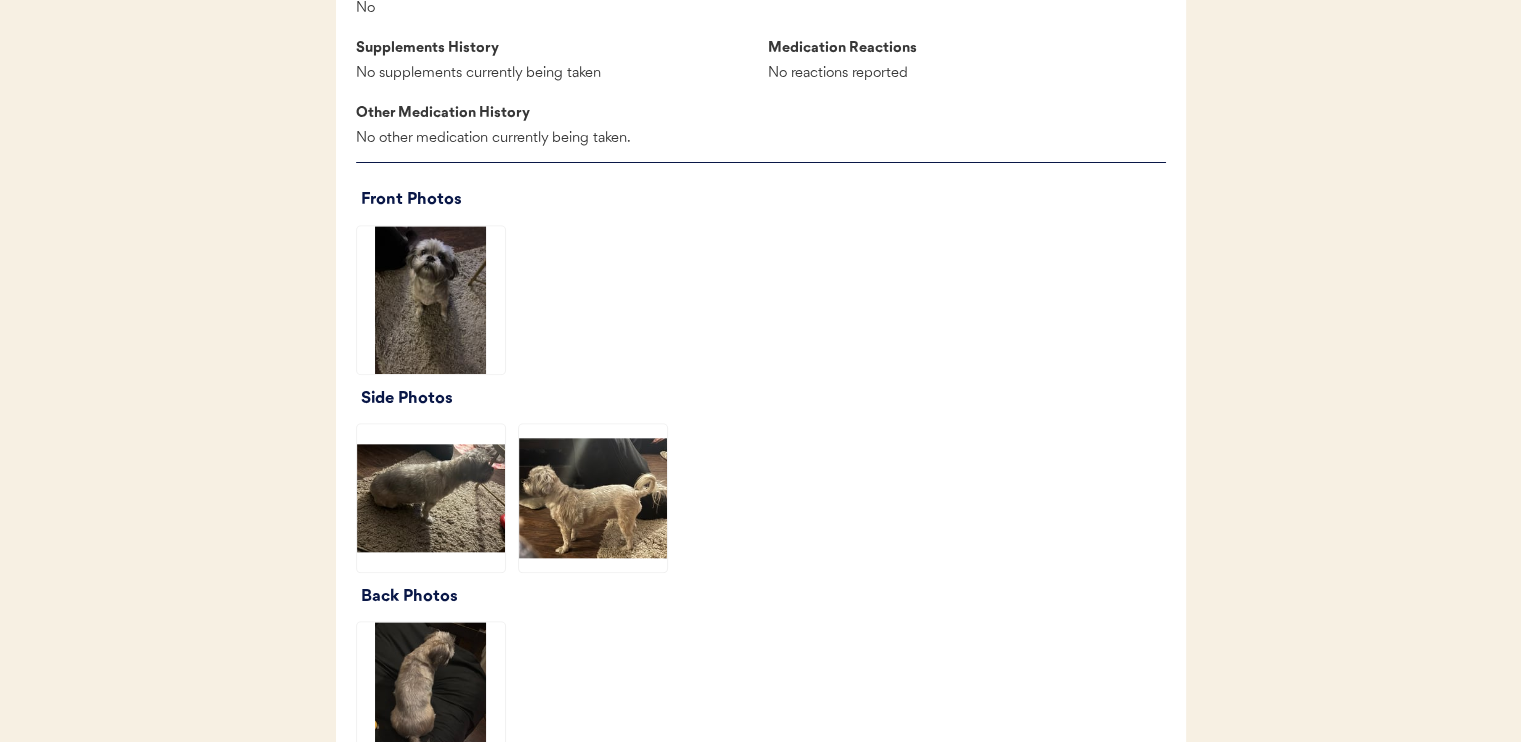 scroll, scrollTop: 2200, scrollLeft: 0, axis: vertical 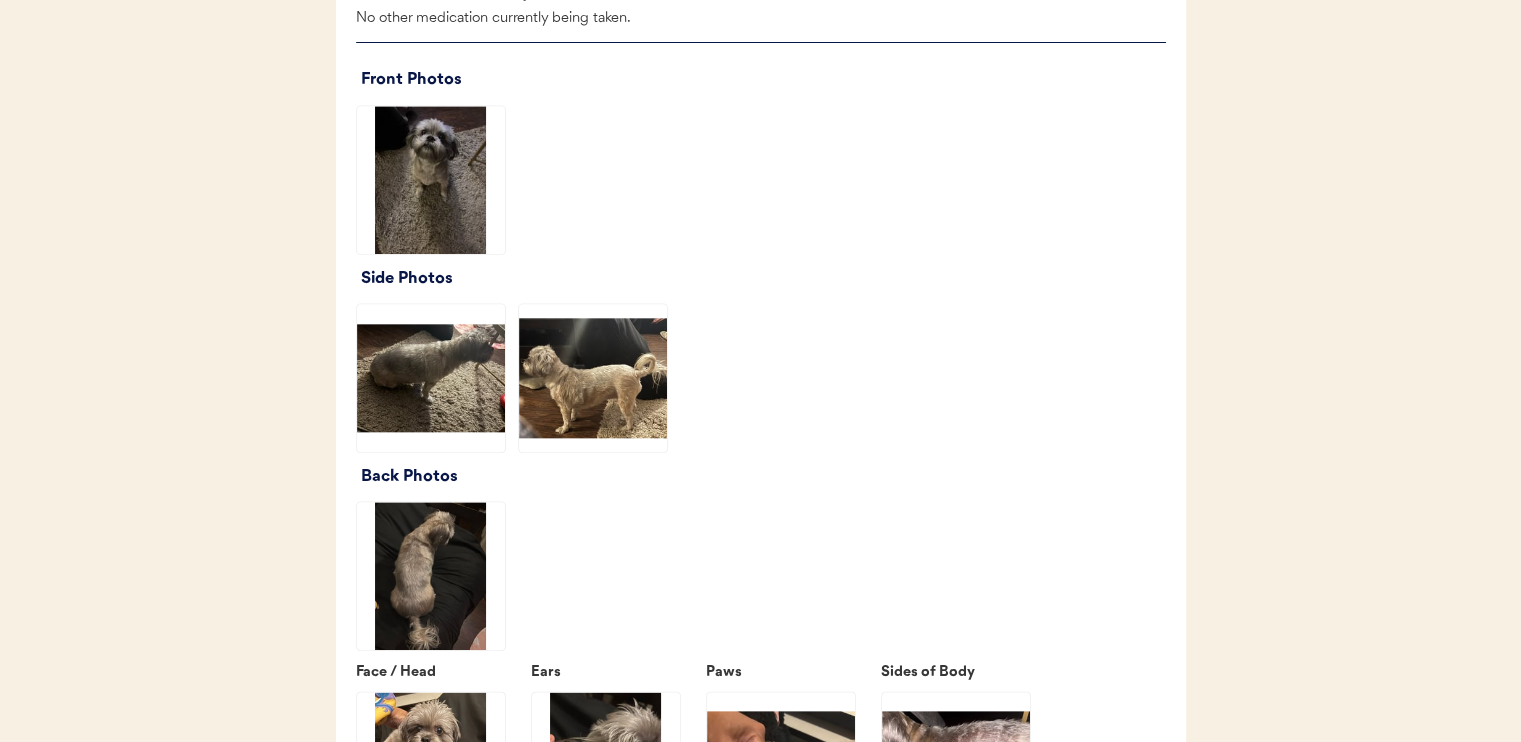 click 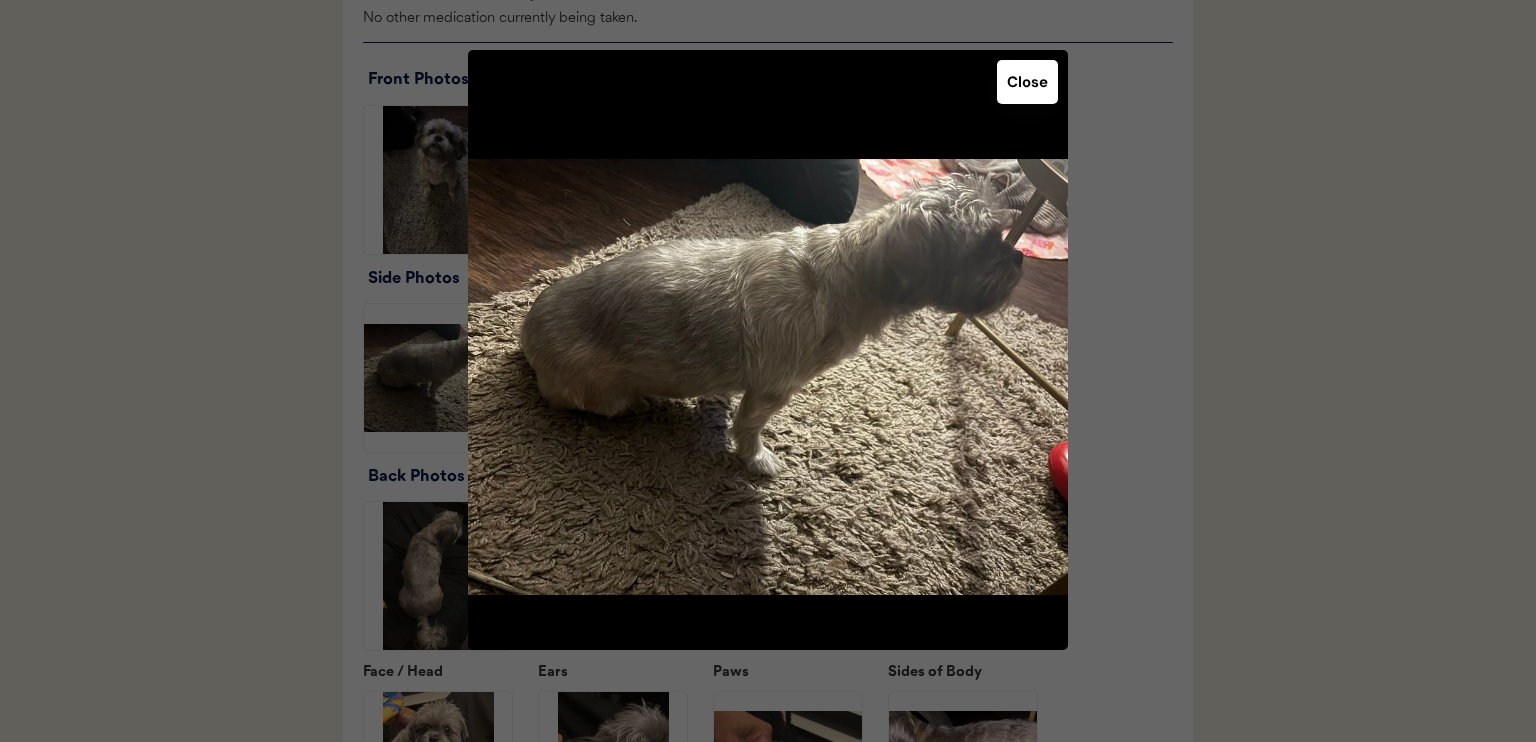click on "Close" at bounding box center [1027, 82] 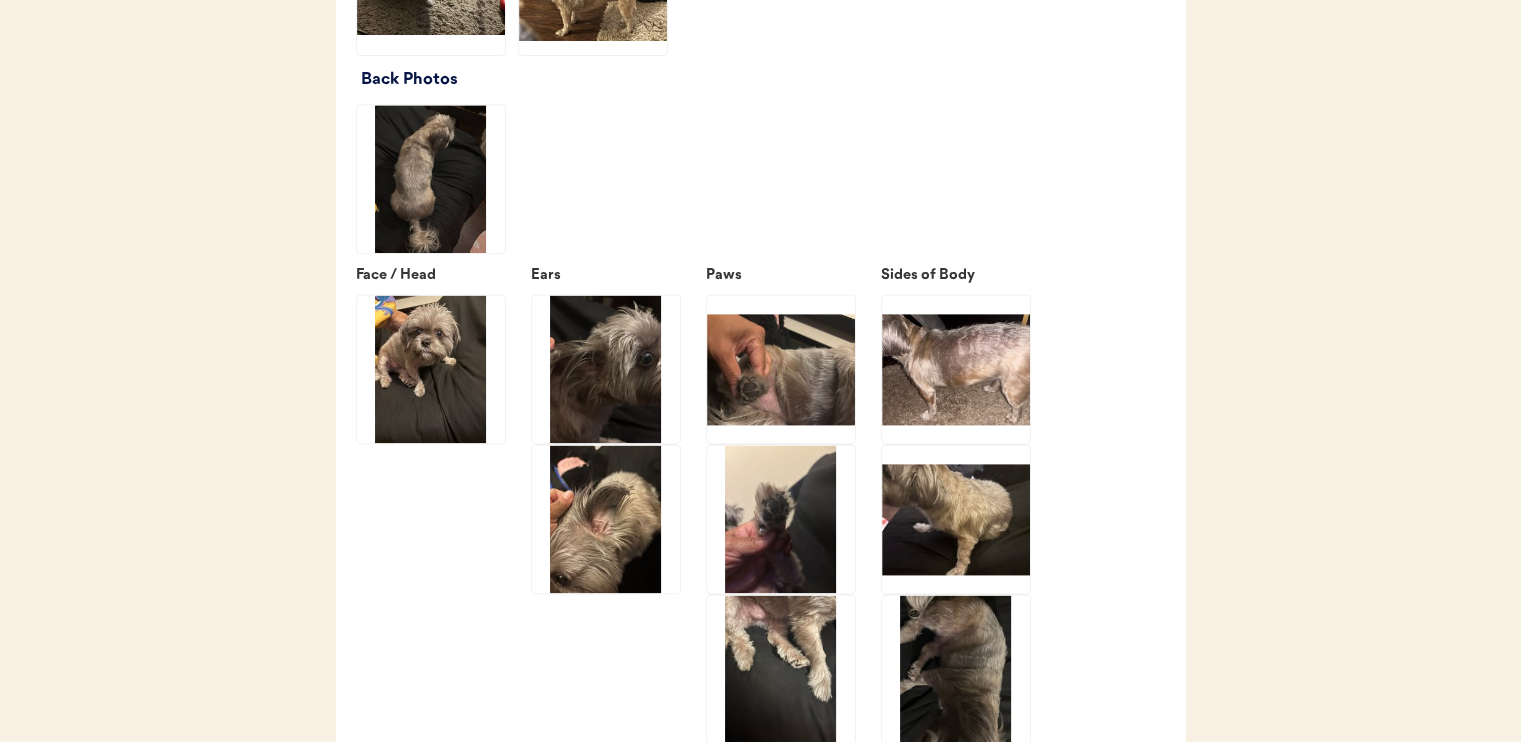 scroll, scrollTop: 2600, scrollLeft: 0, axis: vertical 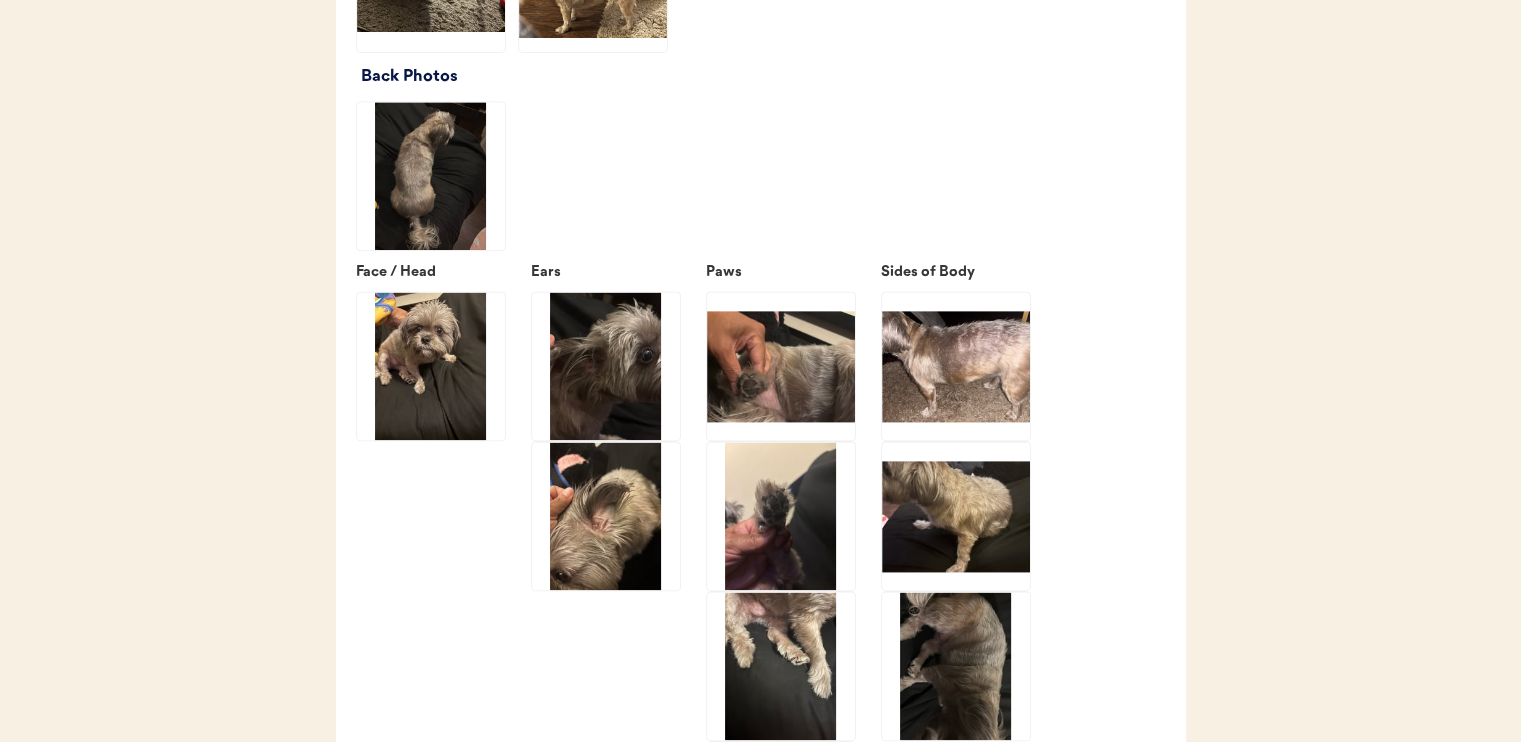 click 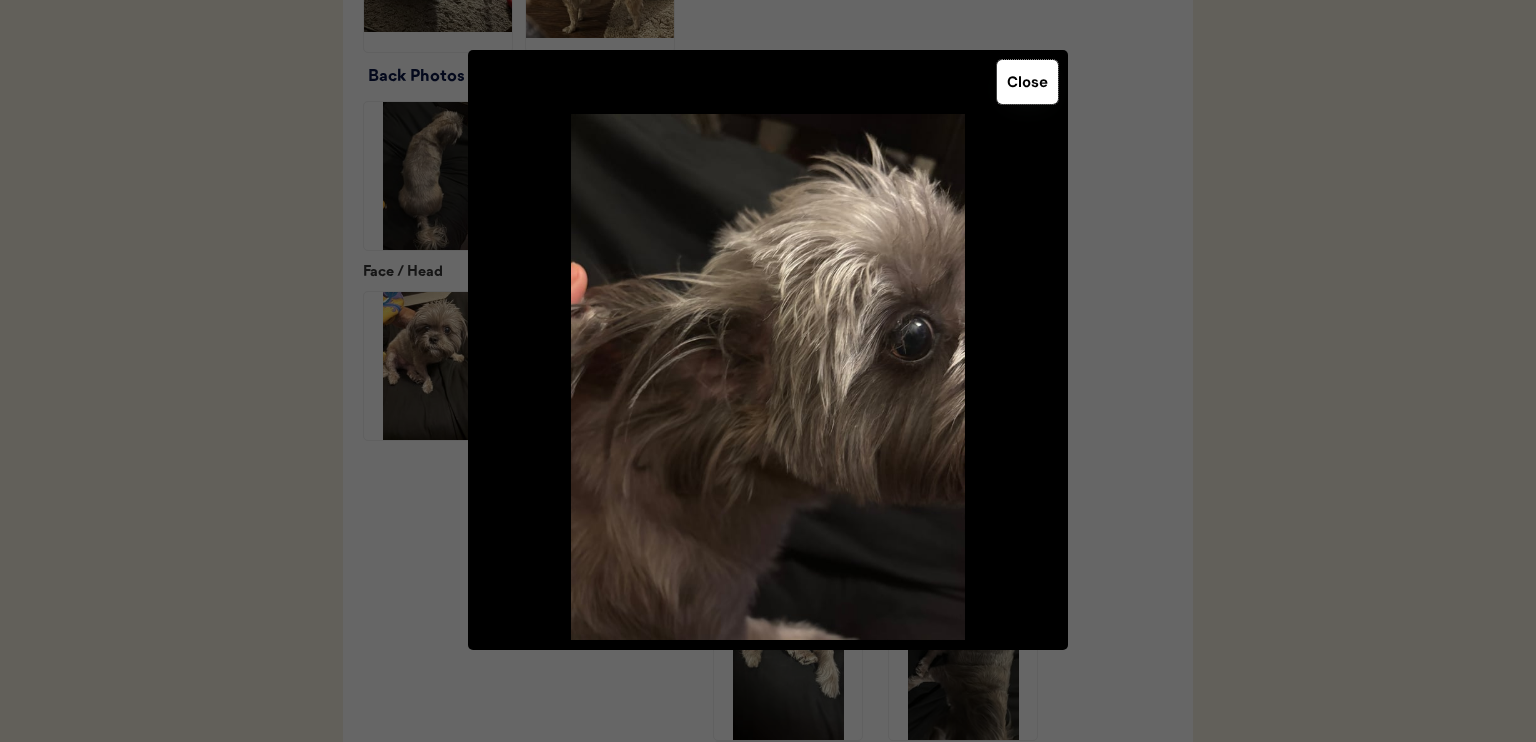 click on "Close" at bounding box center [1027, 82] 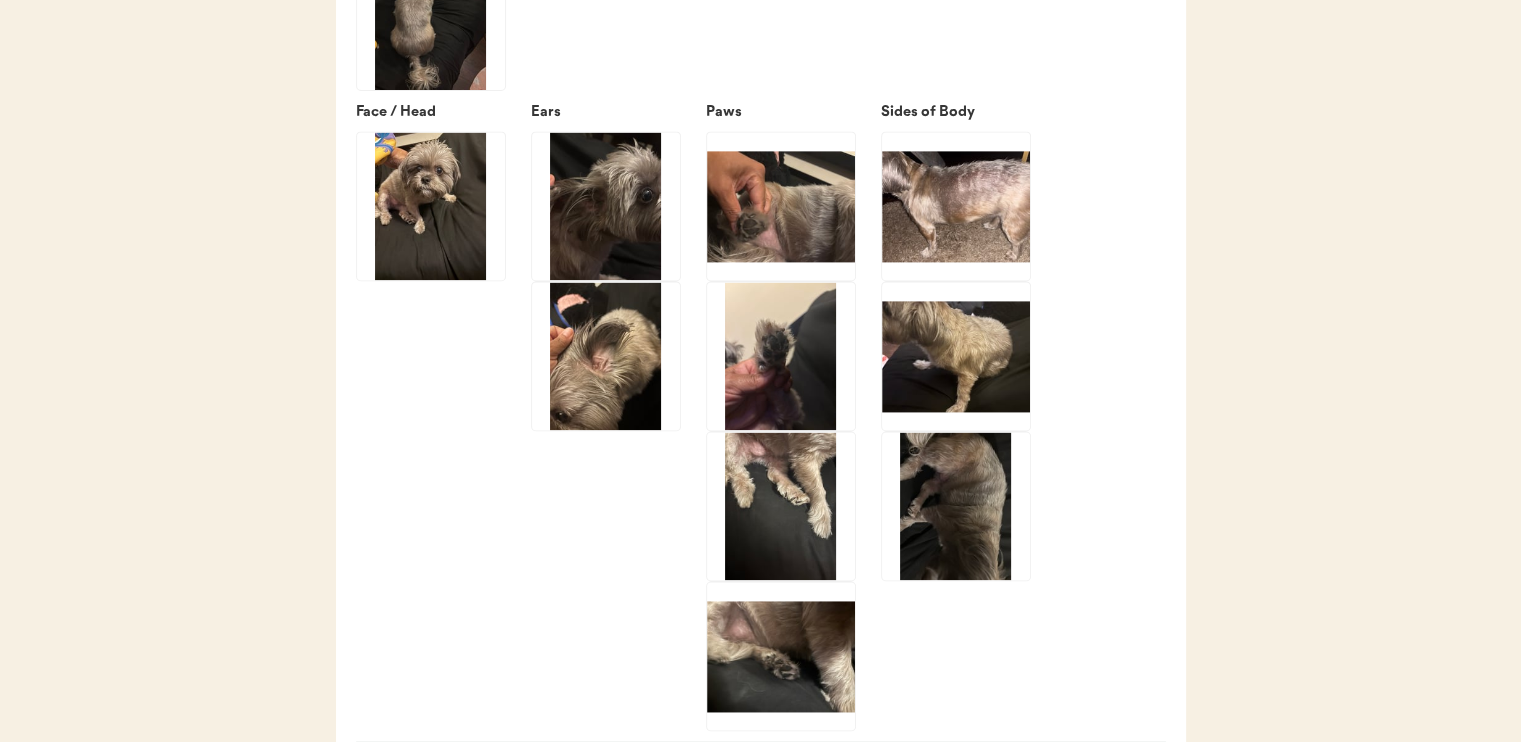 scroll, scrollTop: 2800, scrollLeft: 0, axis: vertical 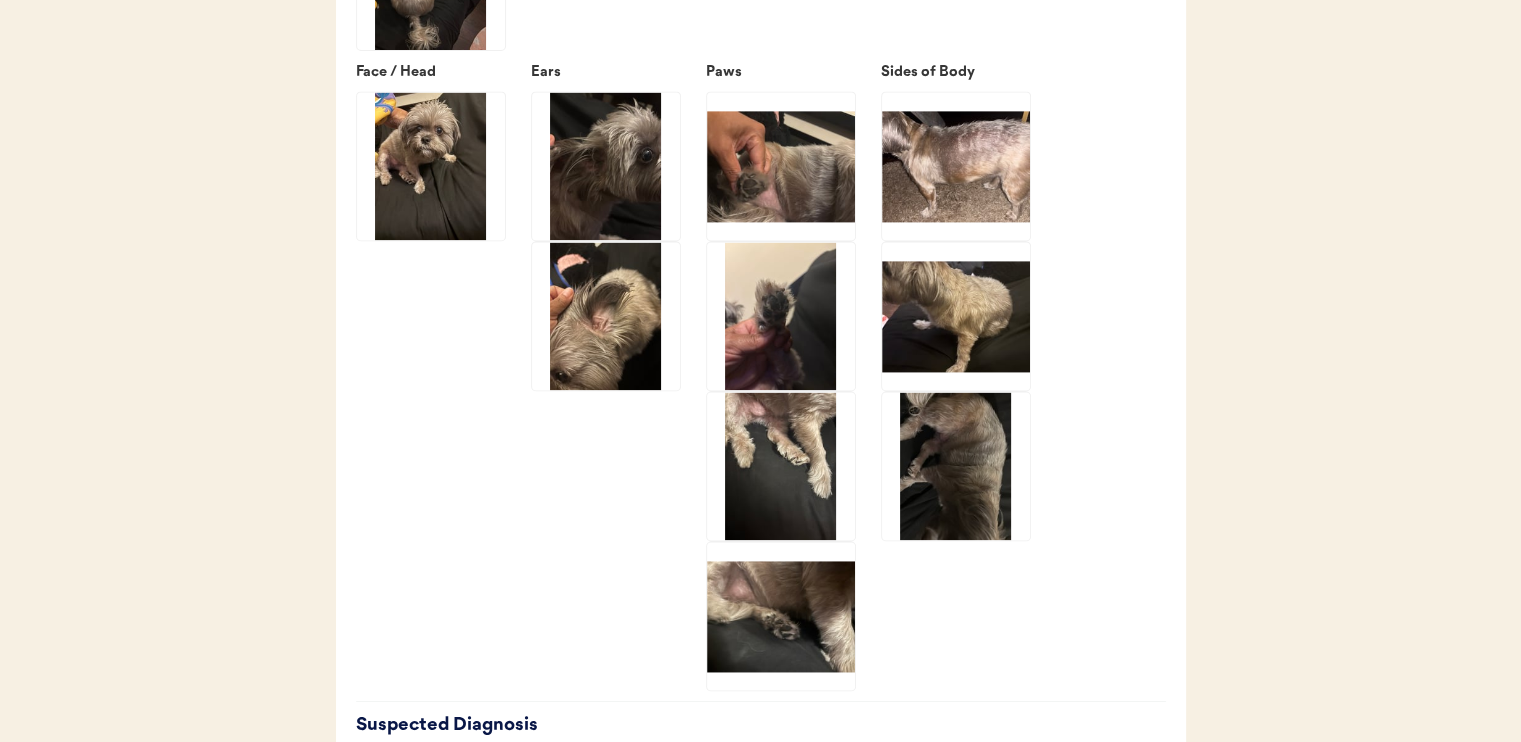 click 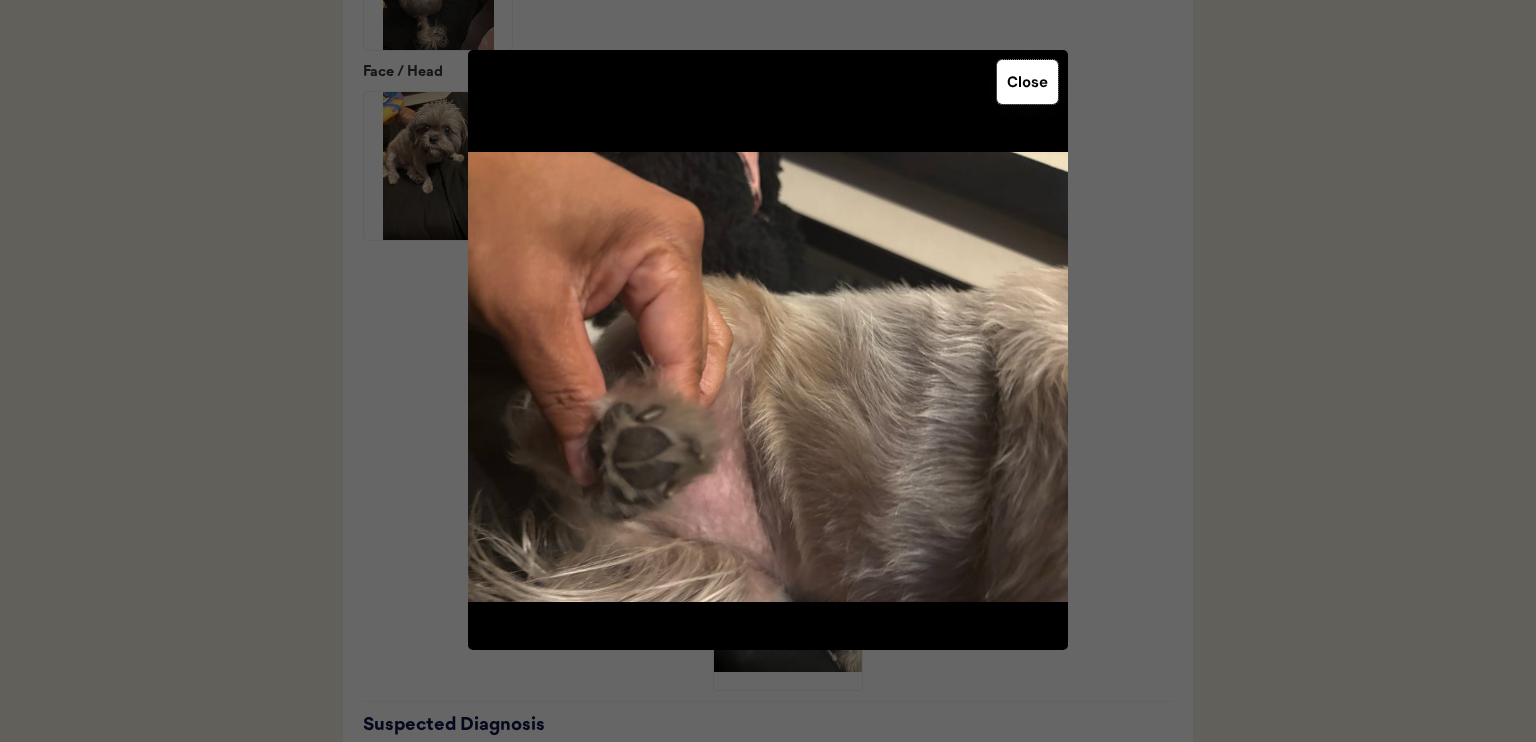 click on "Close" at bounding box center [1027, 82] 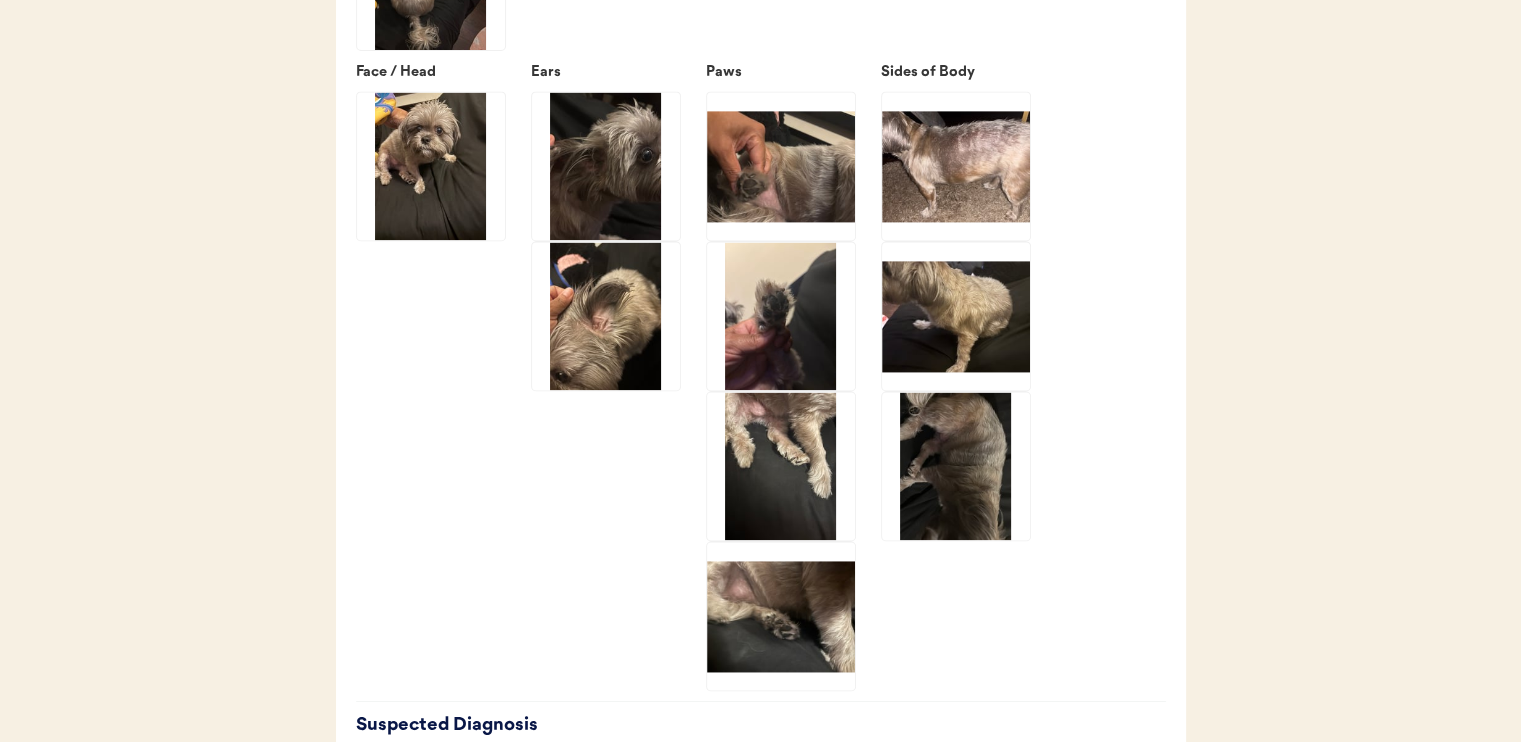 click 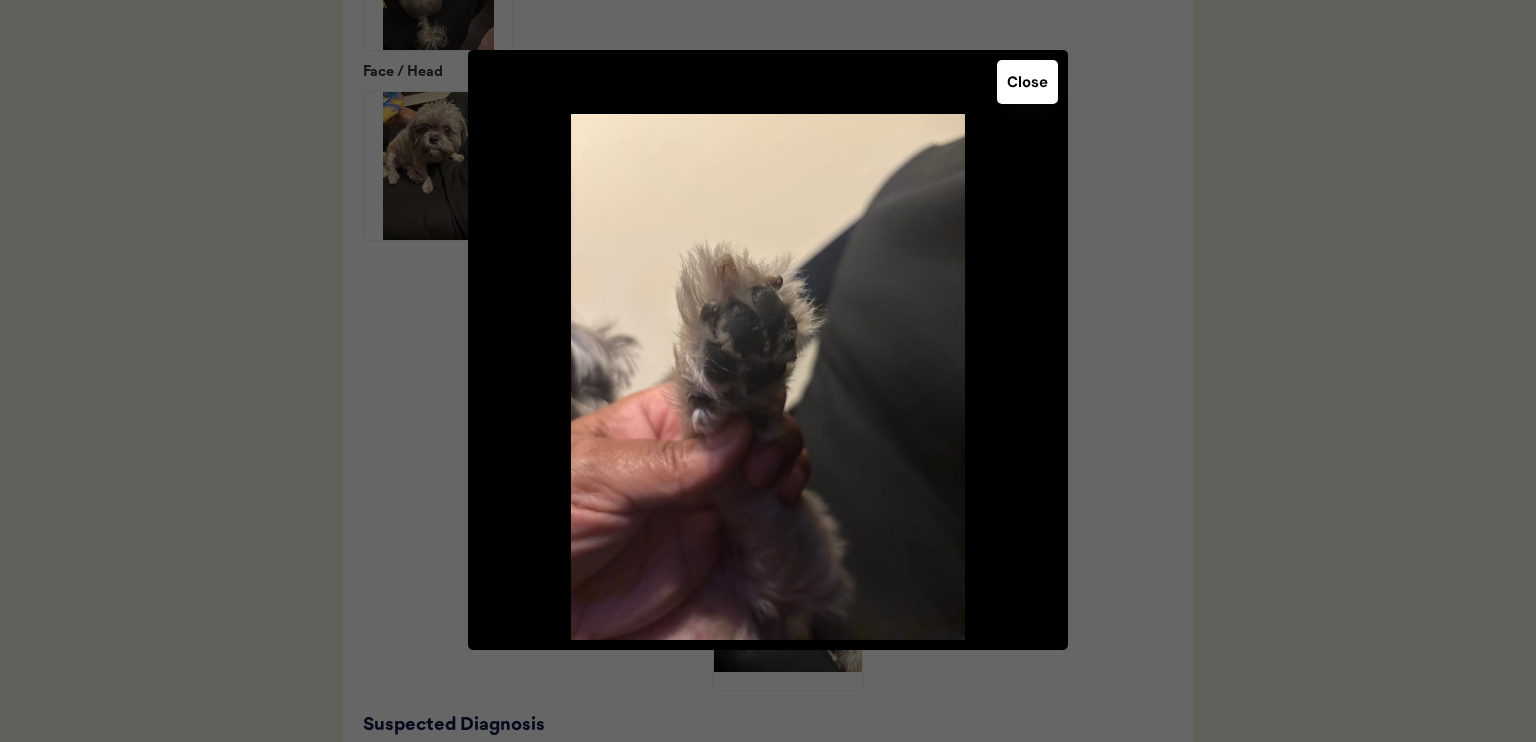 click on "Close" at bounding box center (1027, 82) 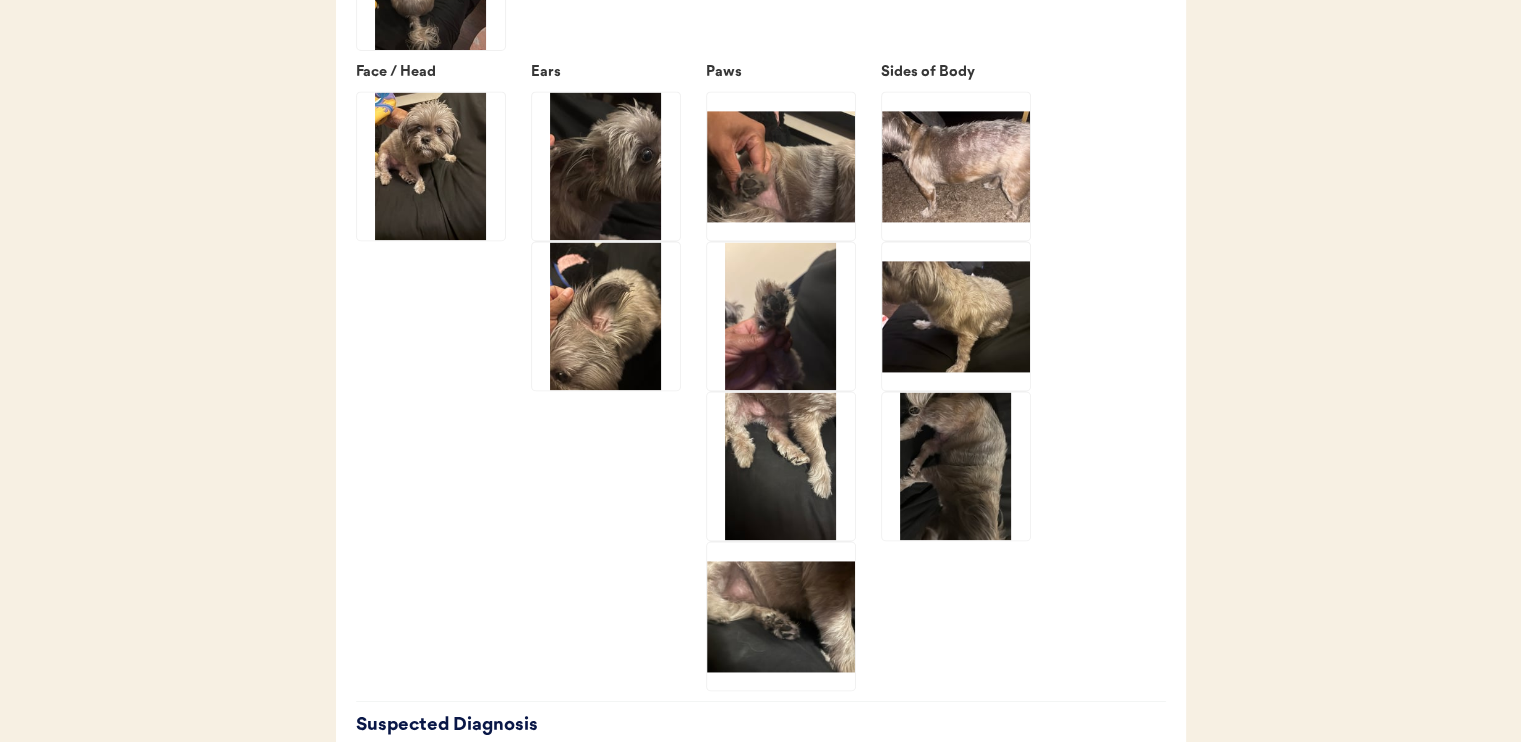 click 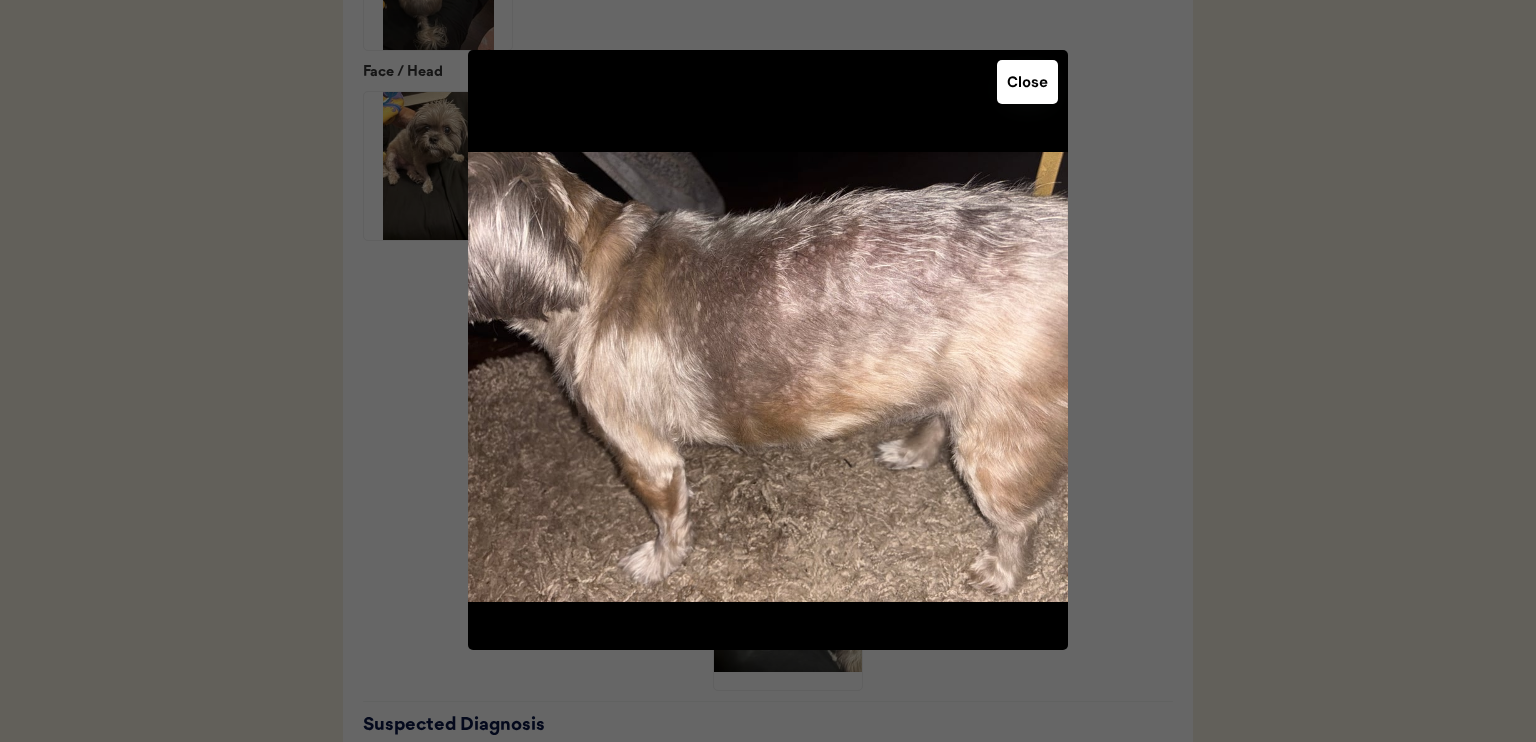 click on "Close" at bounding box center [1027, 82] 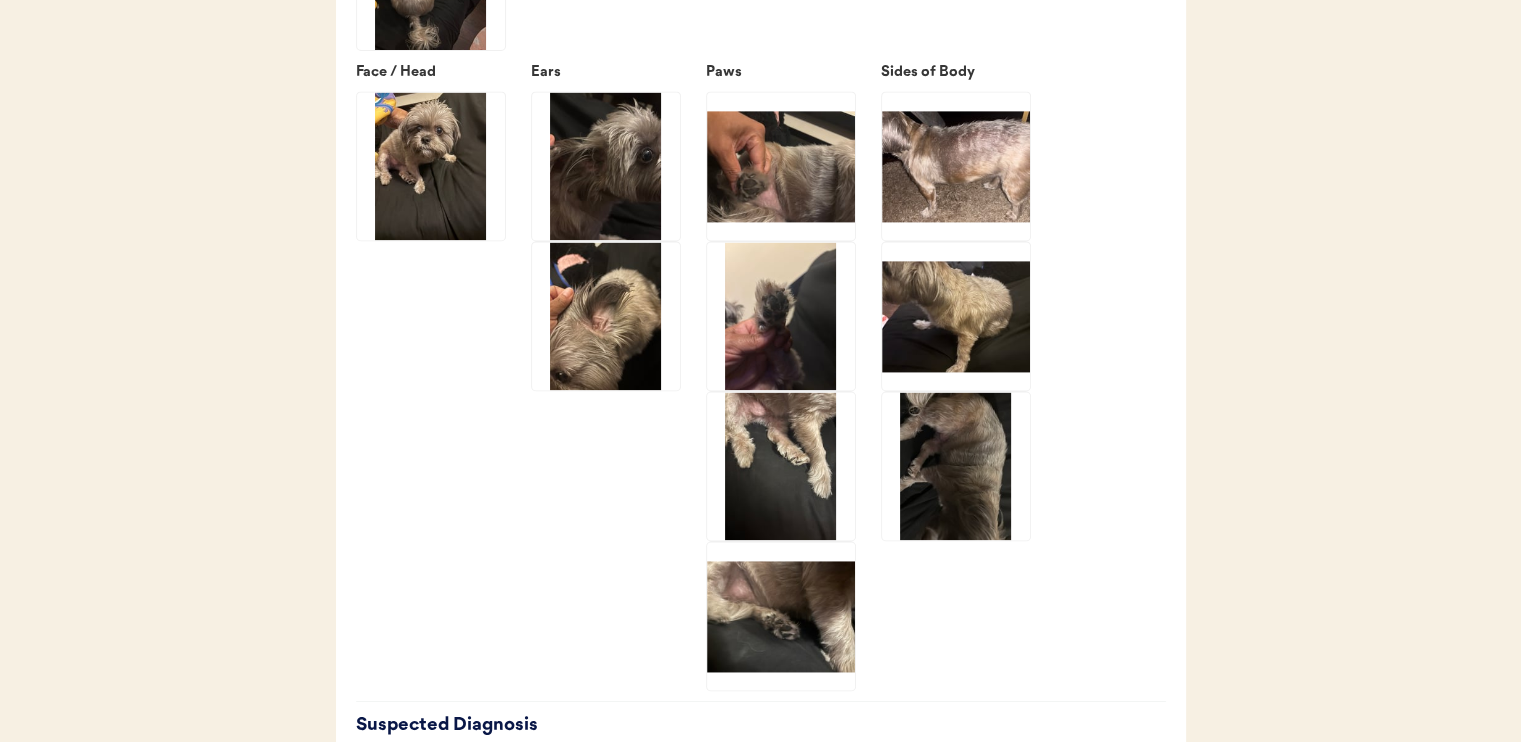 click 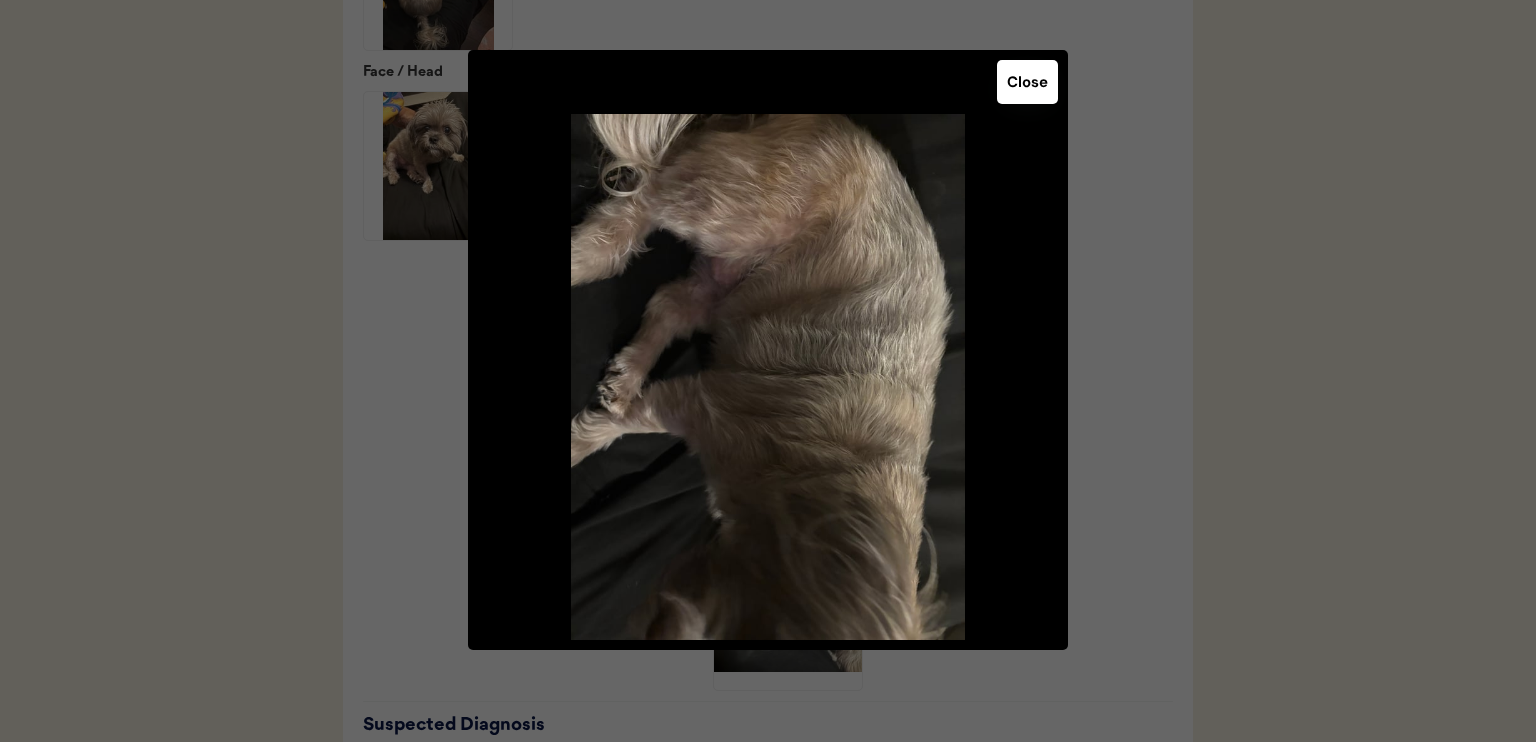 click on "Close" at bounding box center (1027, 82) 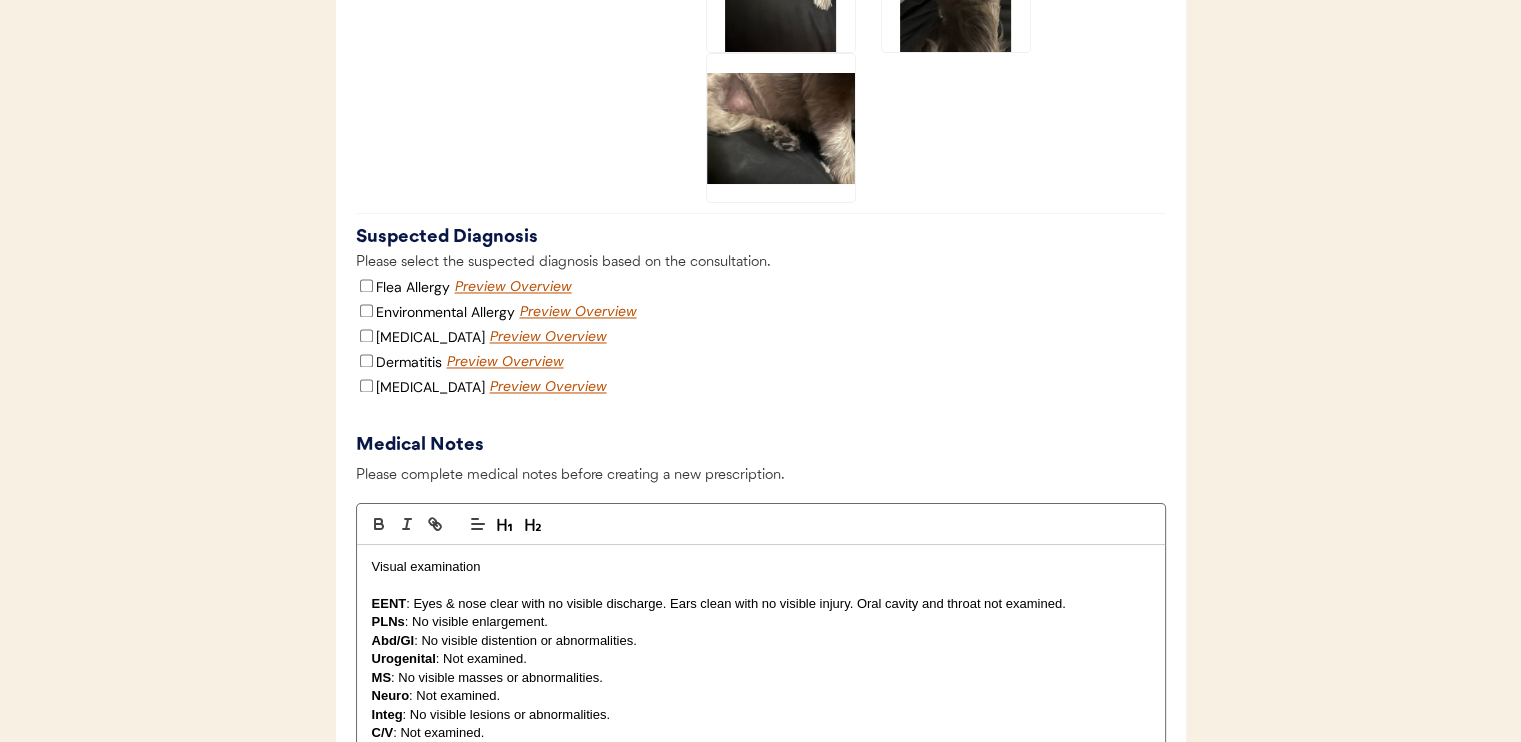 scroll, scrollTop: 3300, scrollLeft: 0, axis: vertical 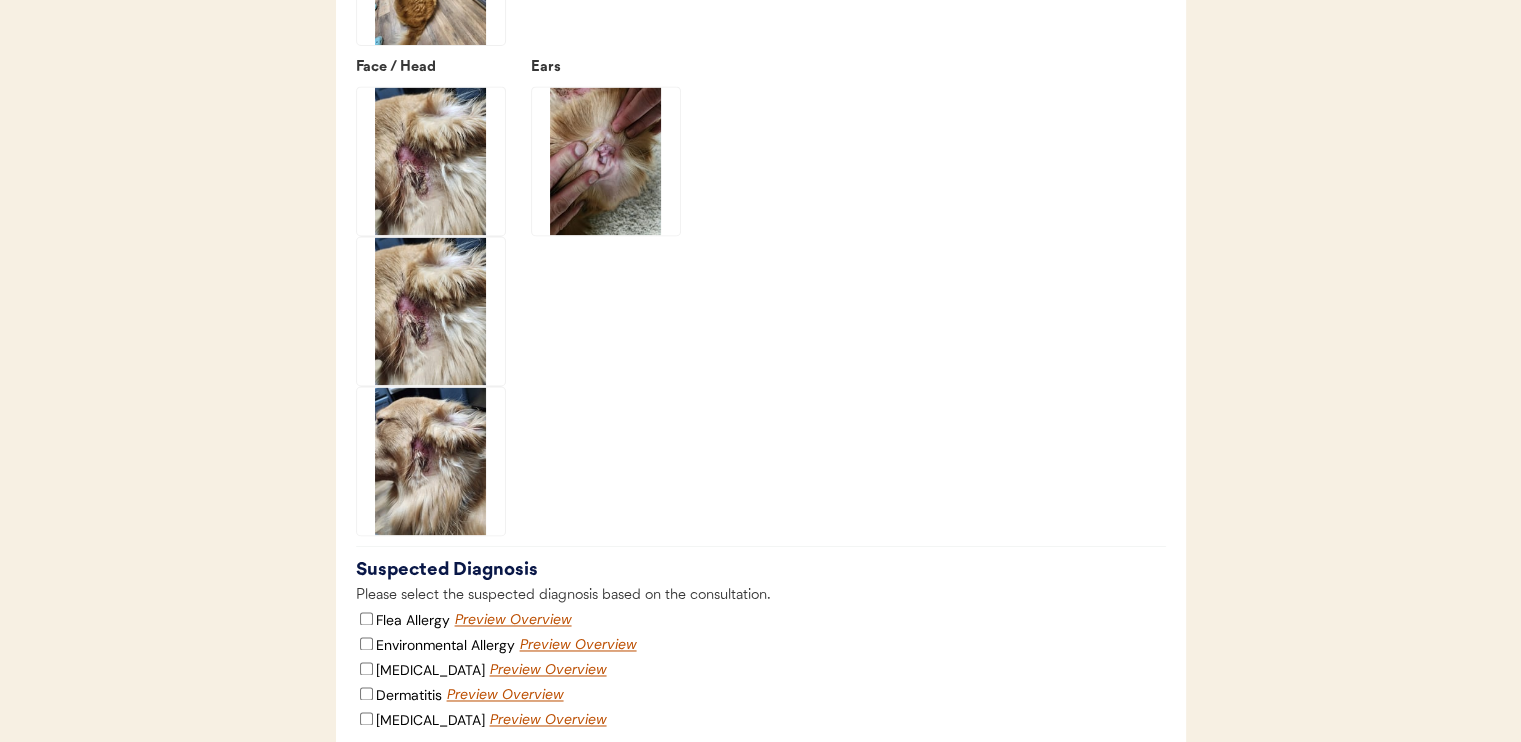 click 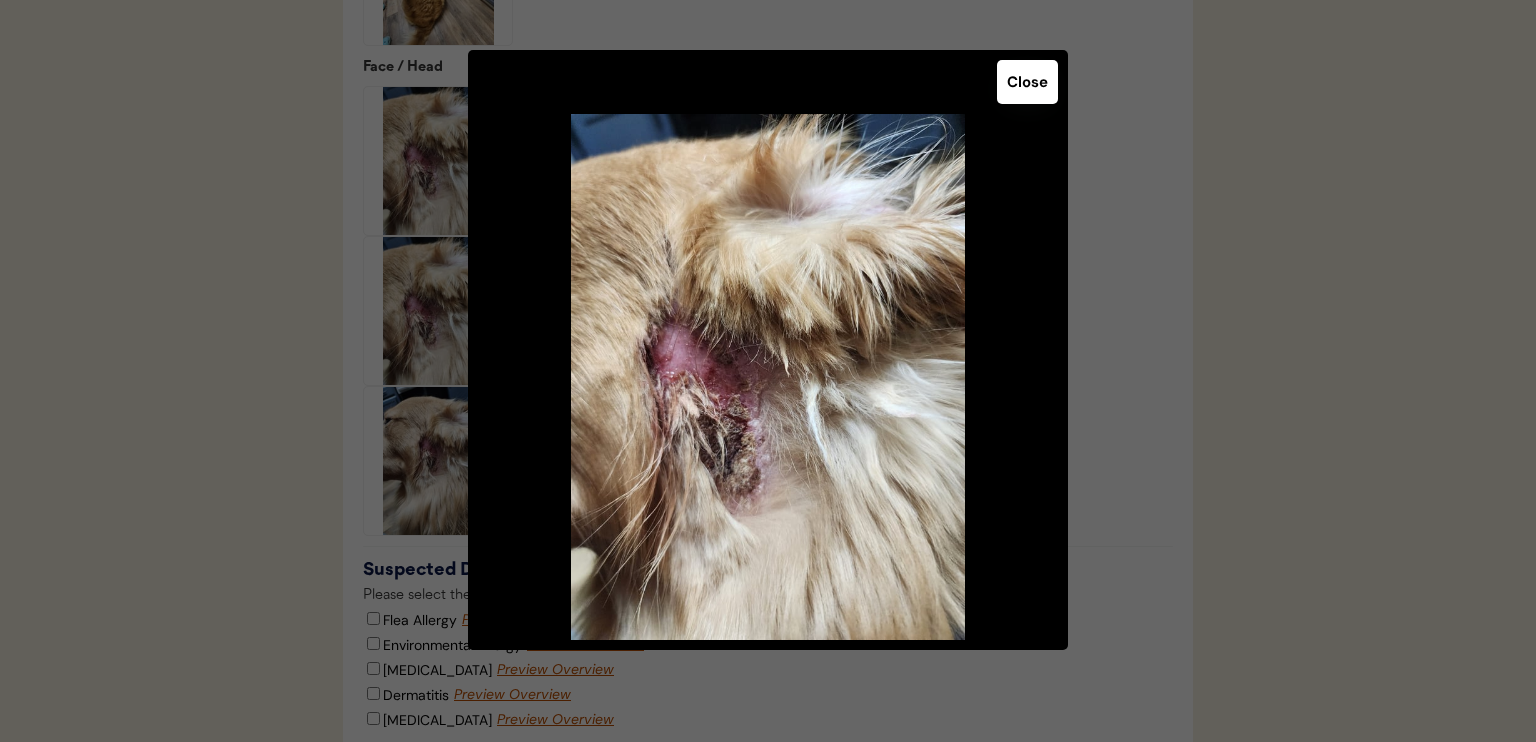 click on "Close" at bounding box center [1027, 82] 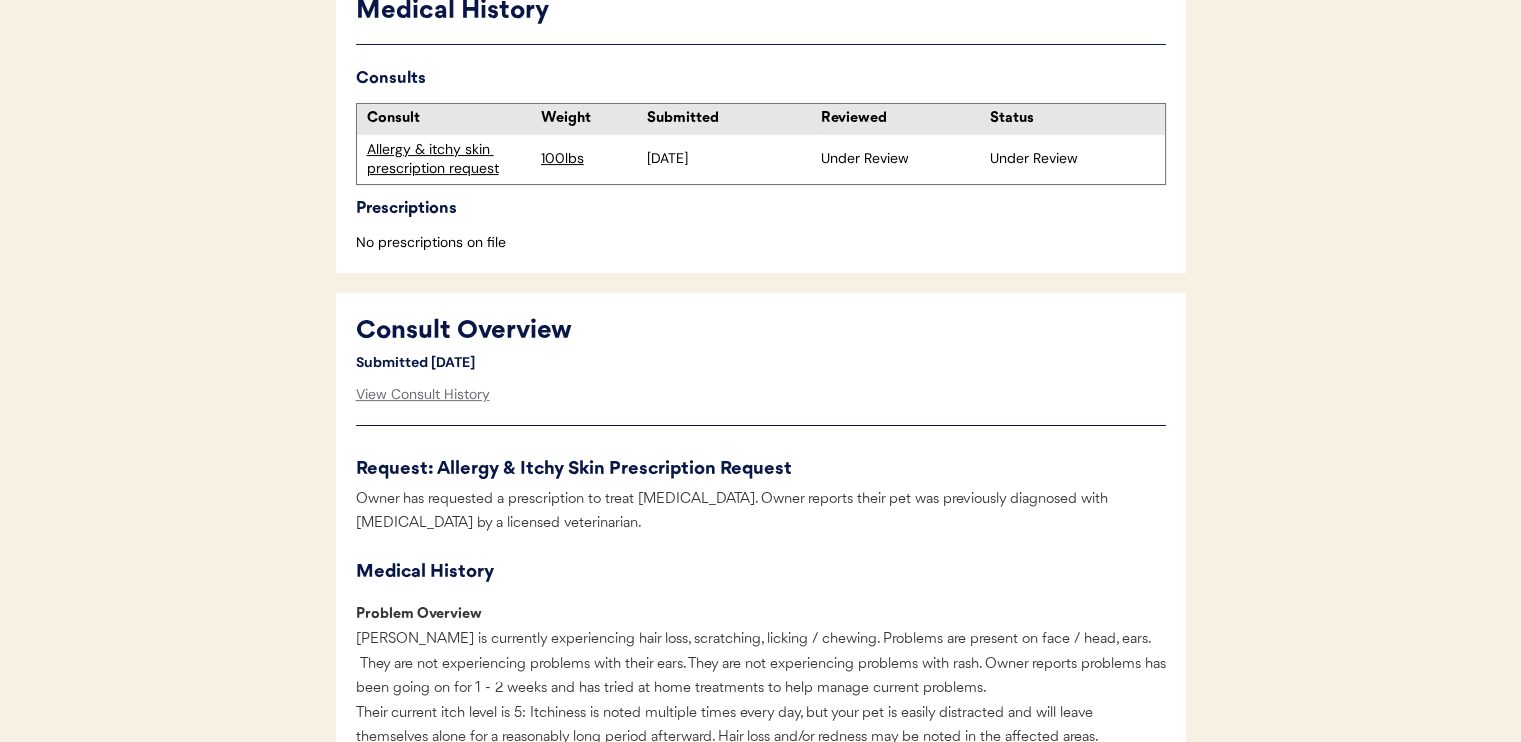 scroll, scrollTop: 918, scrollLeft: 0, axis: vertical 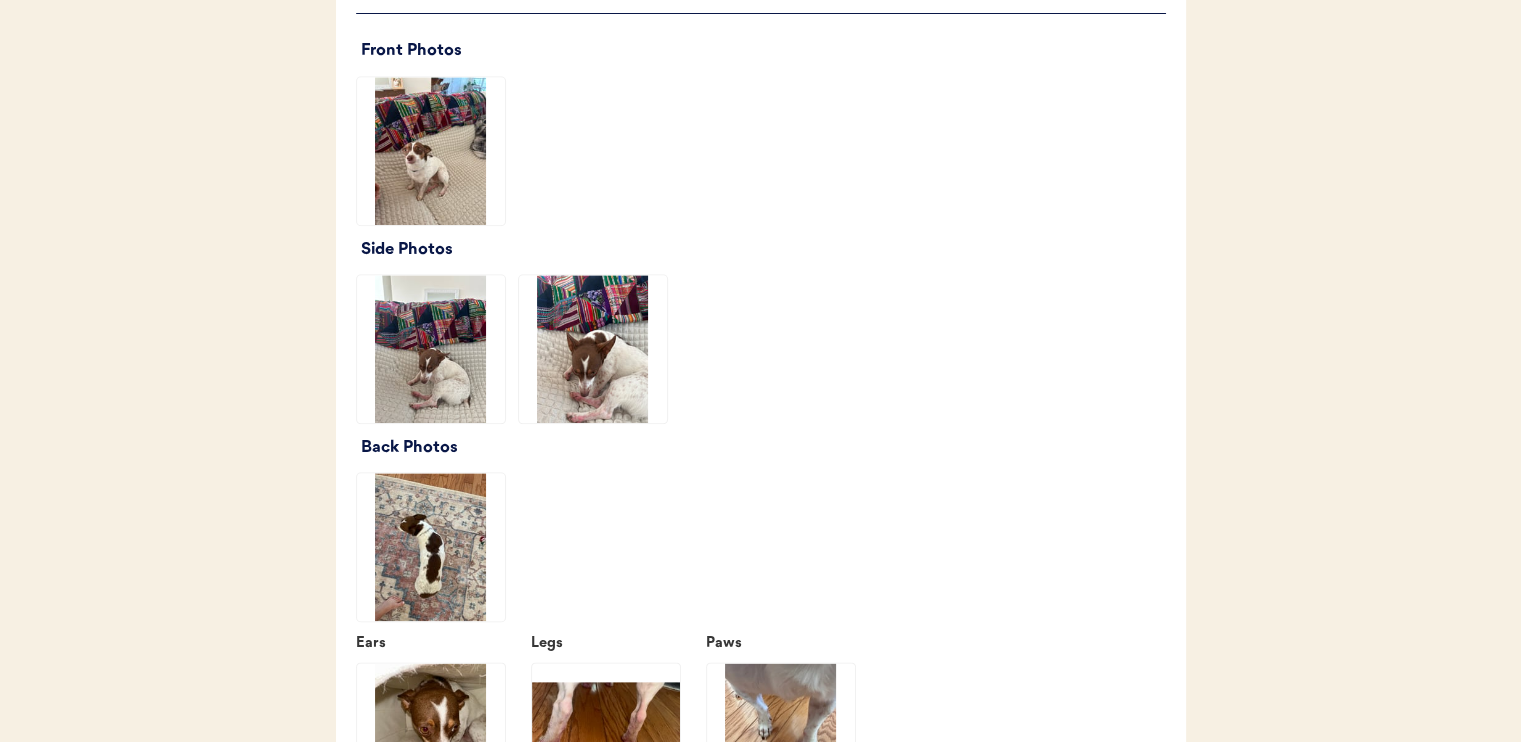 click 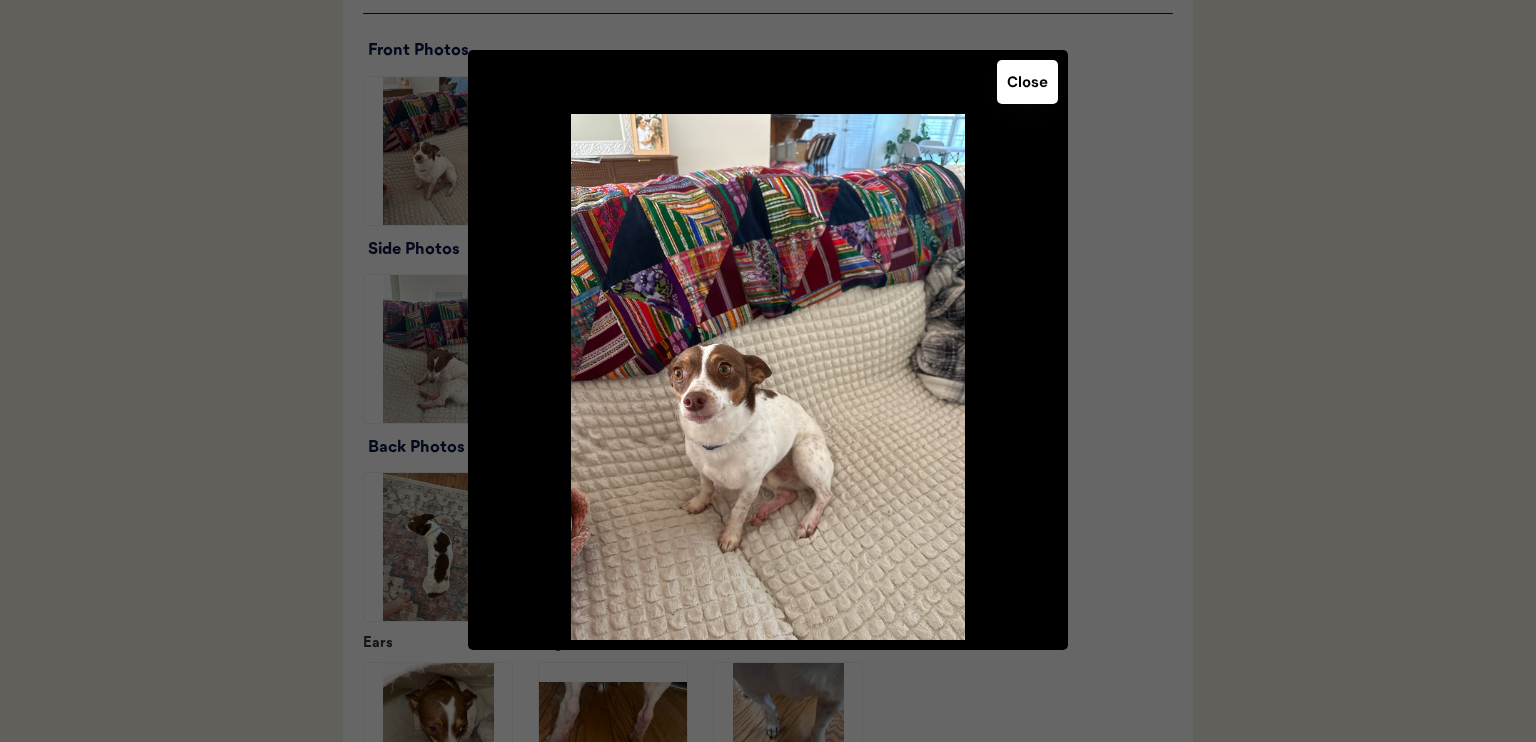 click on "Close" at bounding box center (1027, 82) 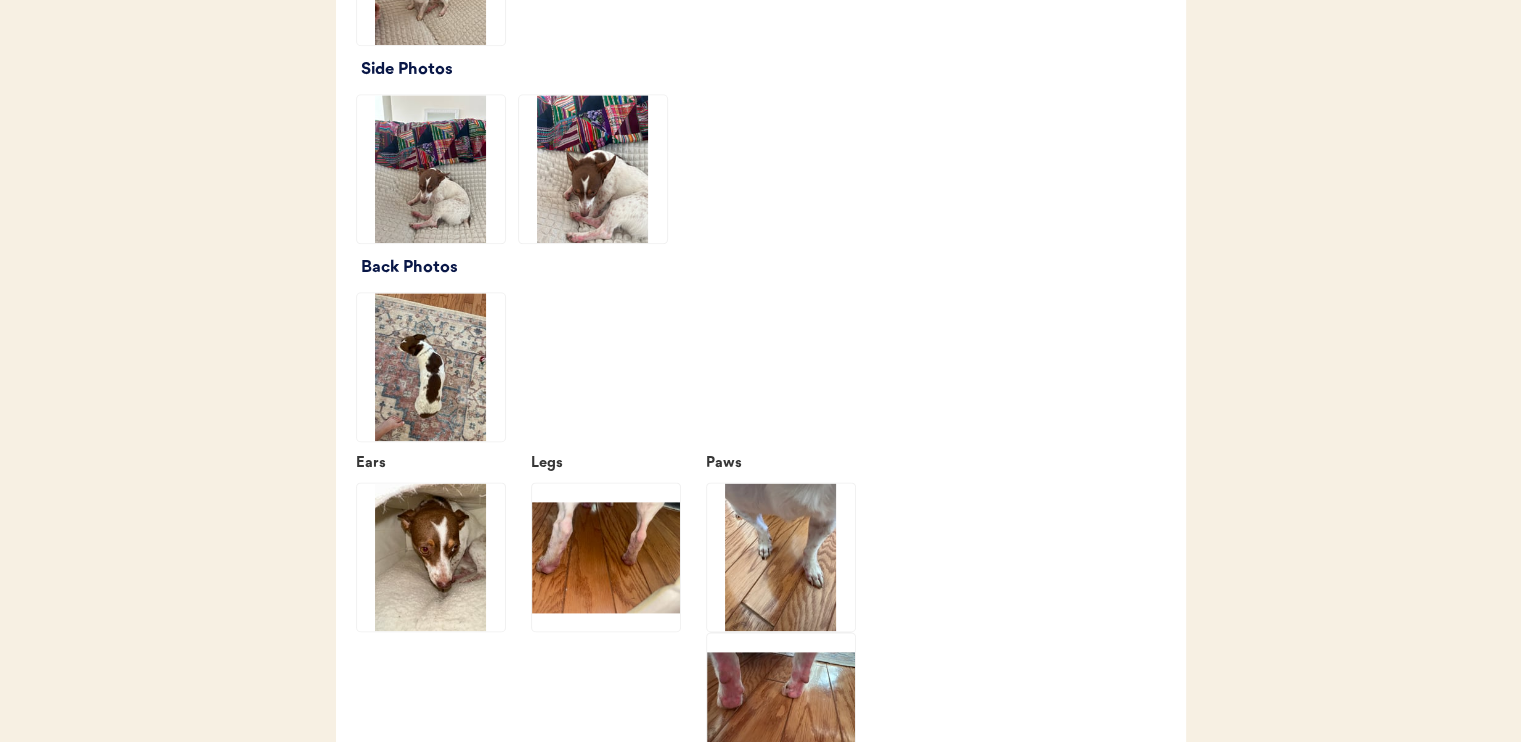 scroll, scrollTop: 2500, scrollLeft: 0, axis: vertical 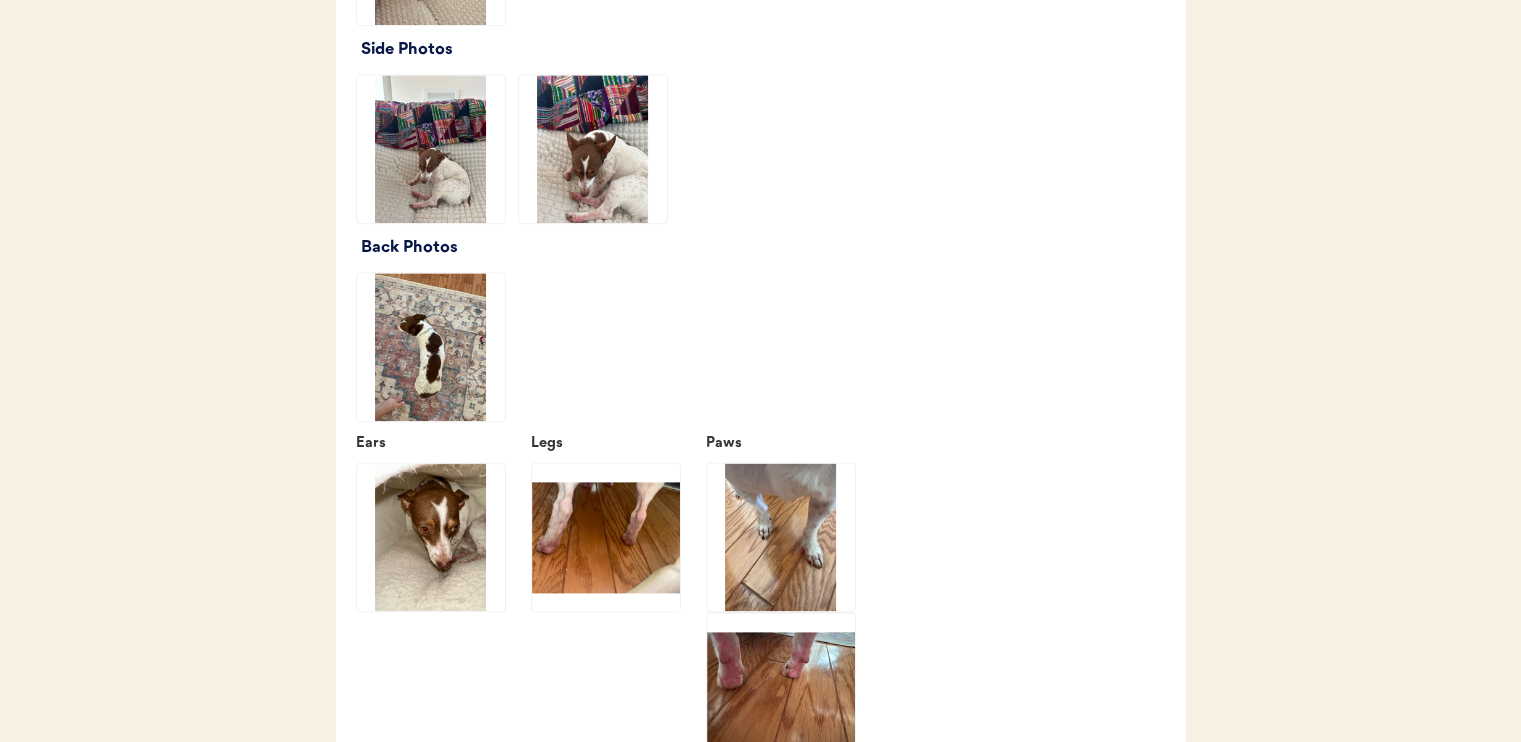 click 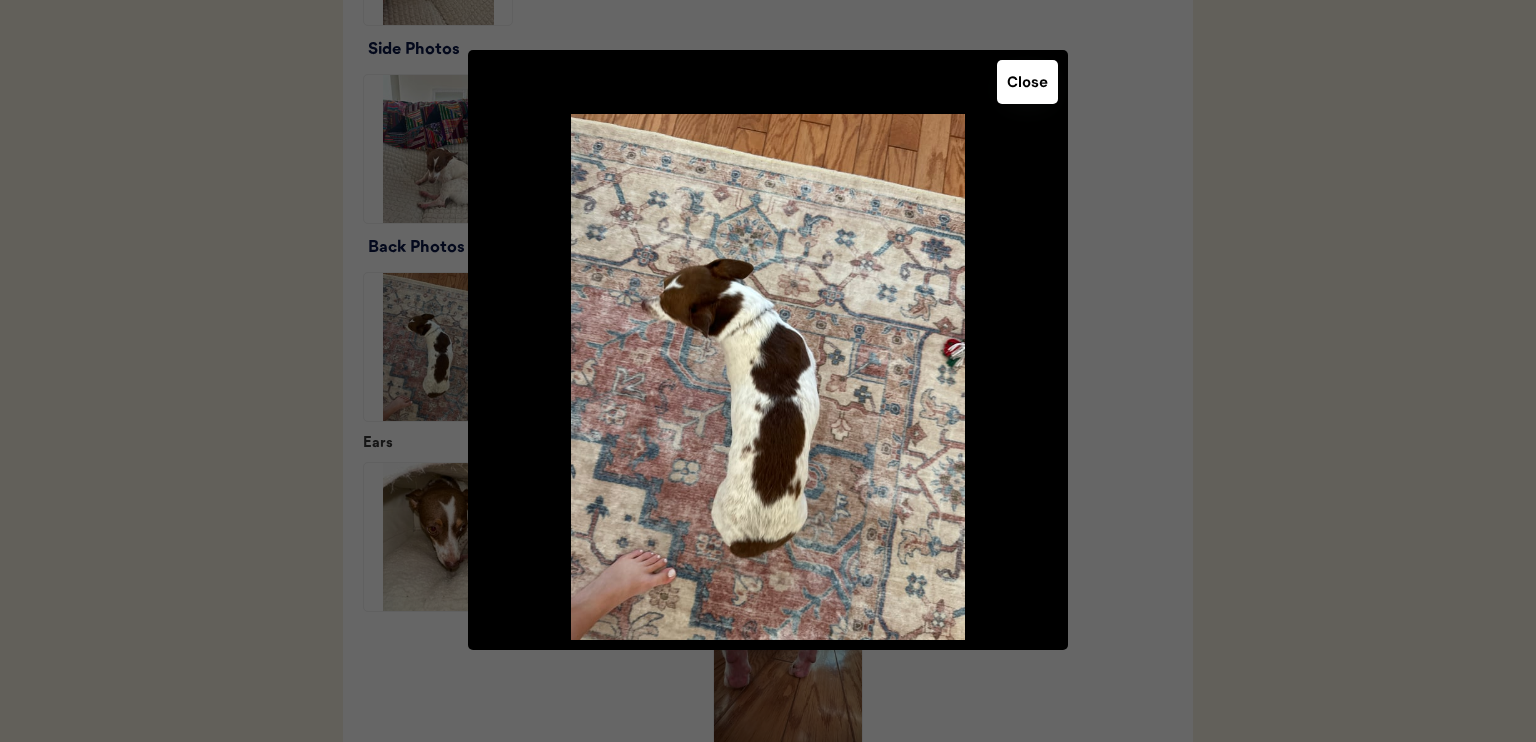click on "Close" at bounding box center [1027, 82] 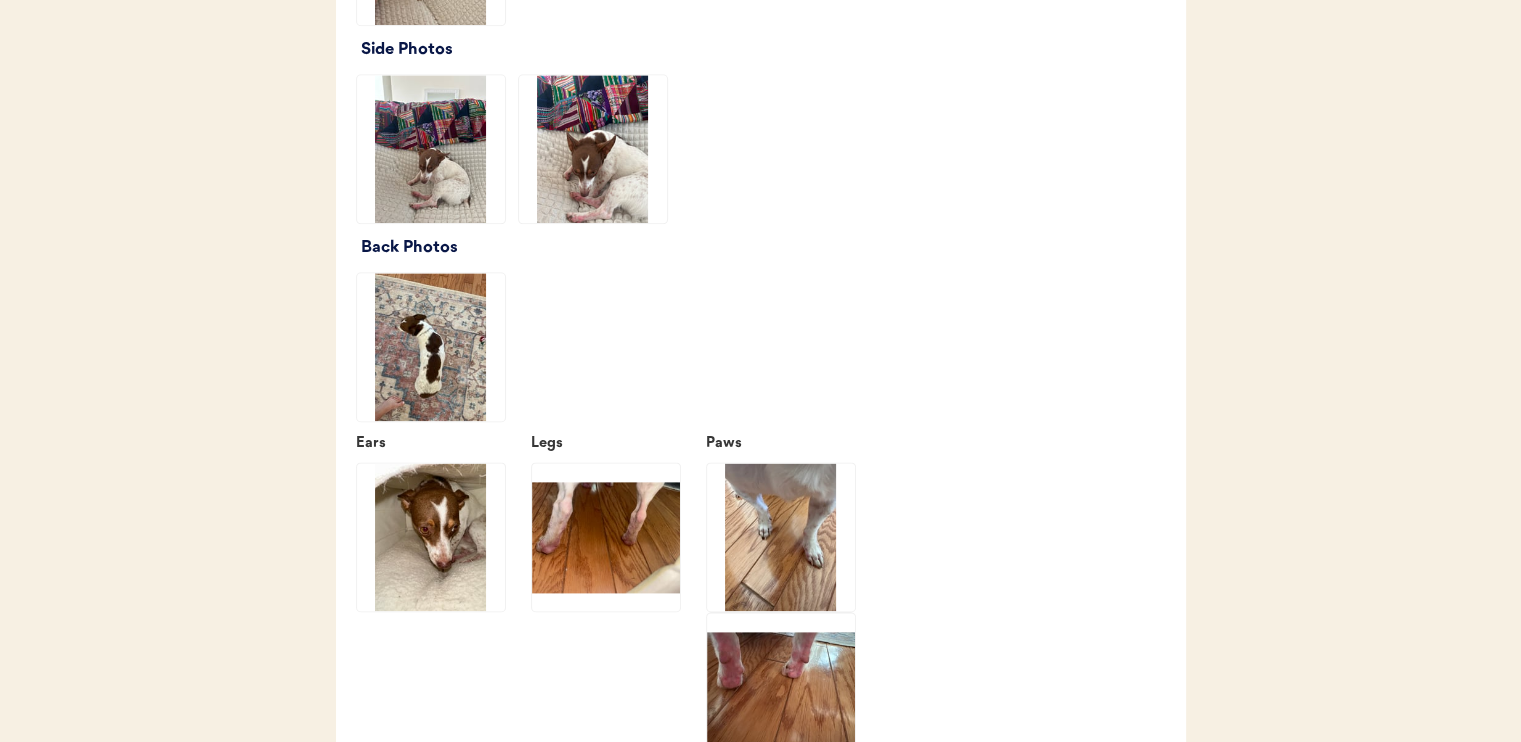 click 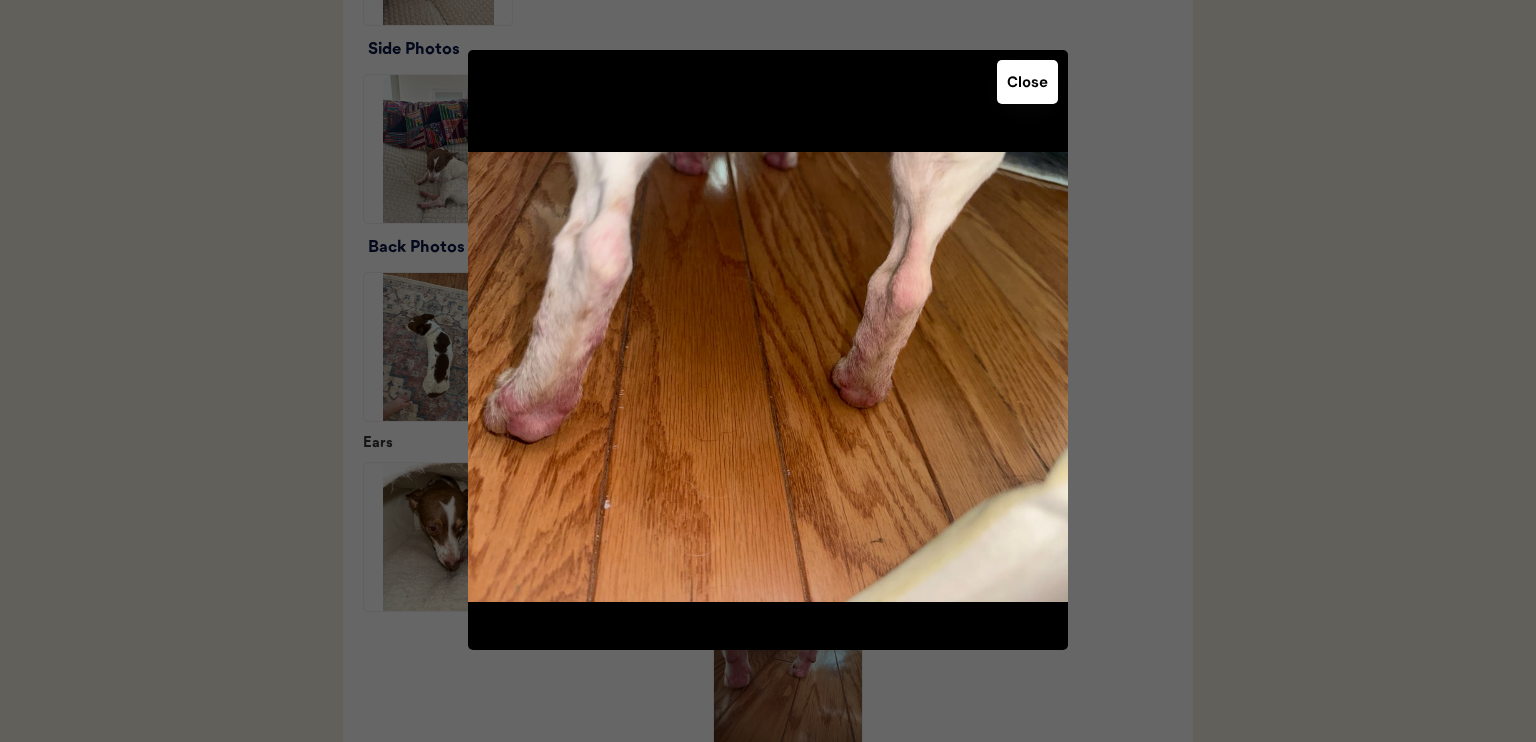 click on "Close" at bounding box center [1027, 82] 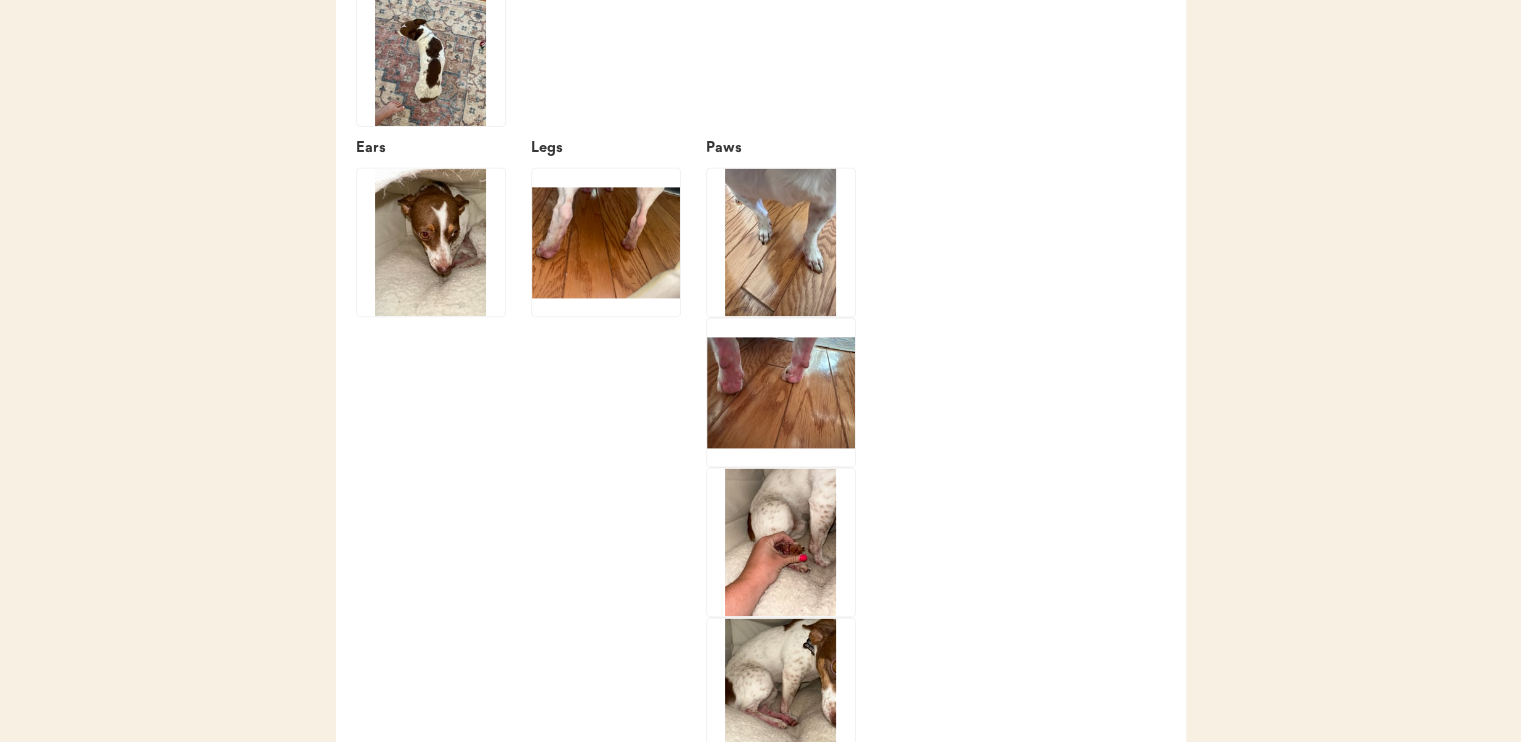 scroll, scrollTop: 2800, scrollLeft: 0, axis: vertical 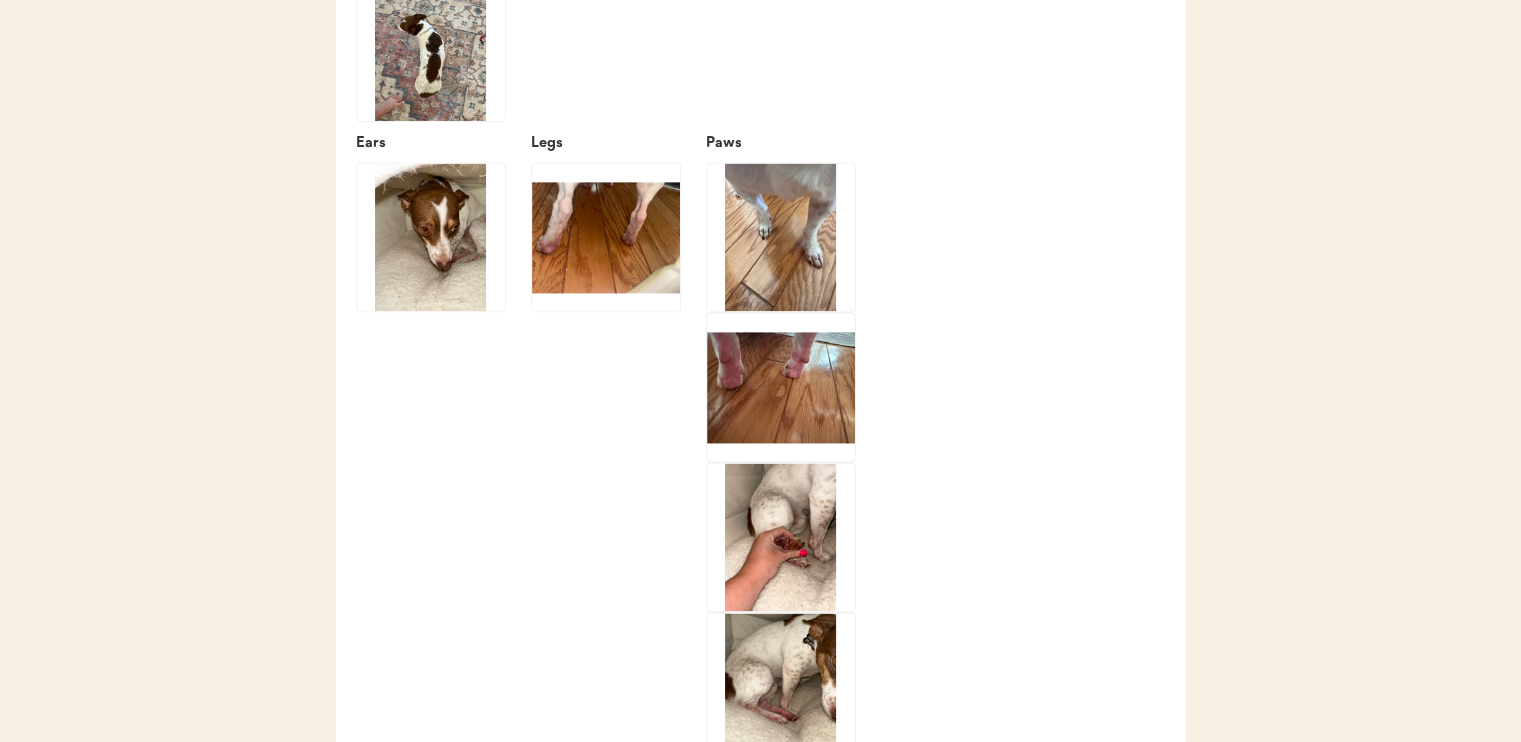 click 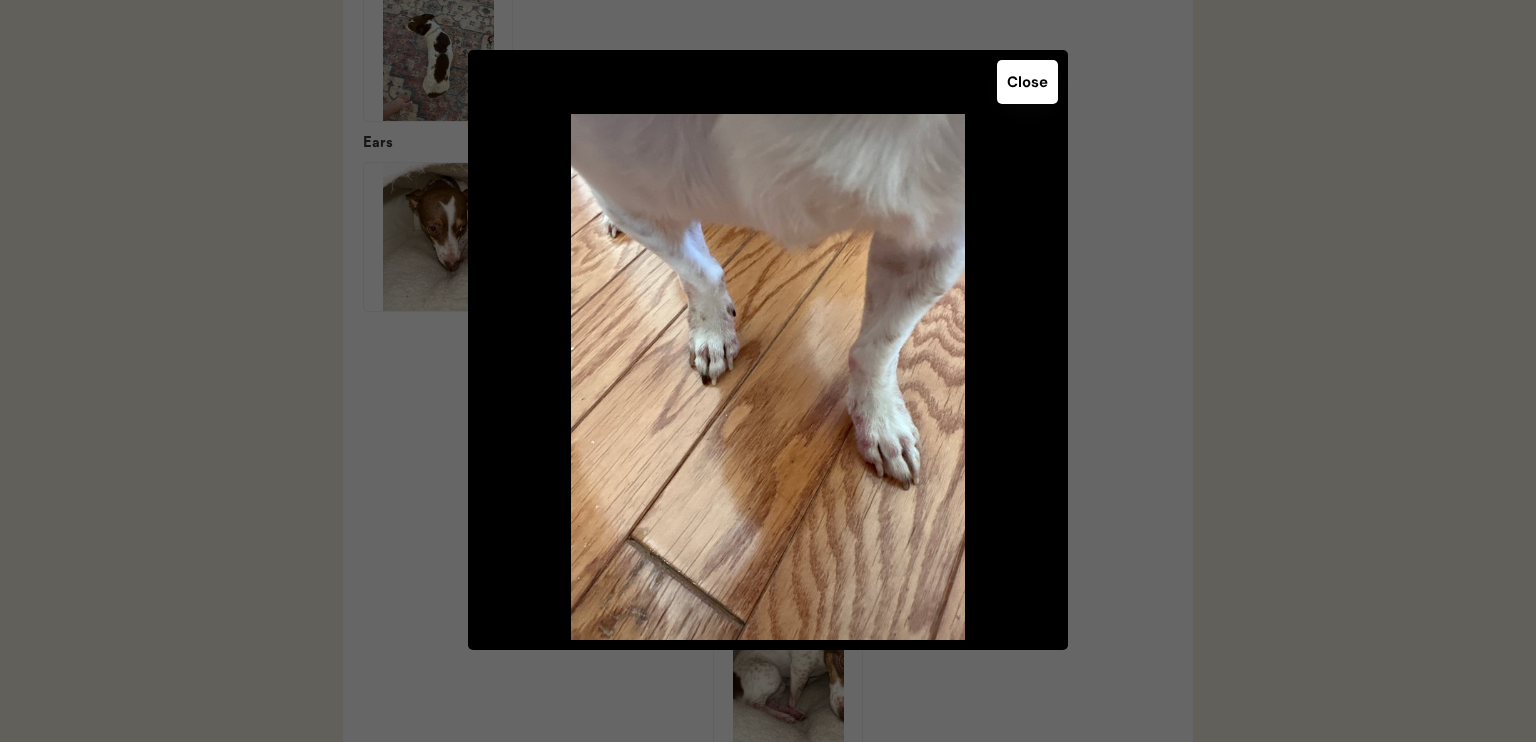 click on "Close" at bounding box center (1027, 82) 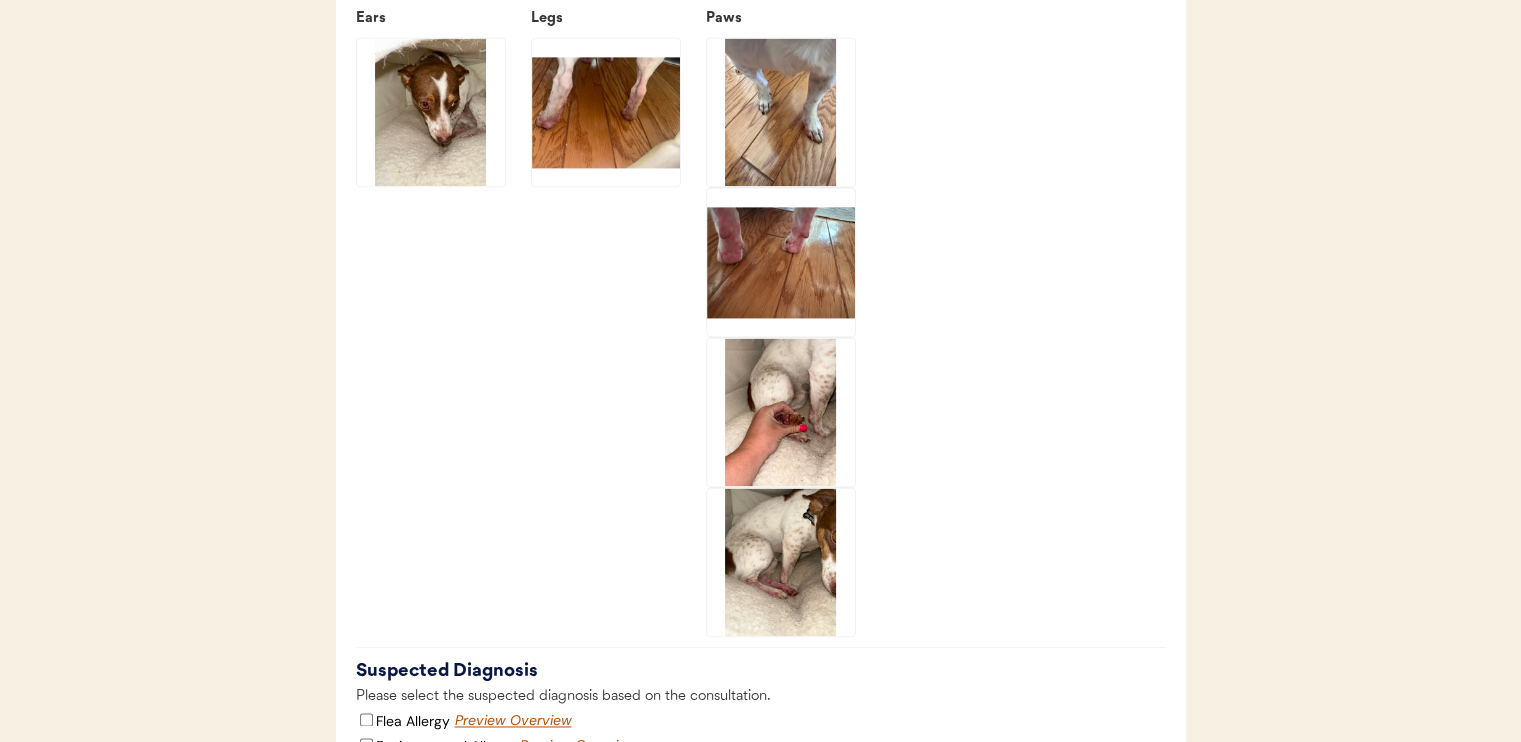 scroll, scrollTop: 3000, scrollLeft: 0, axis: vertical 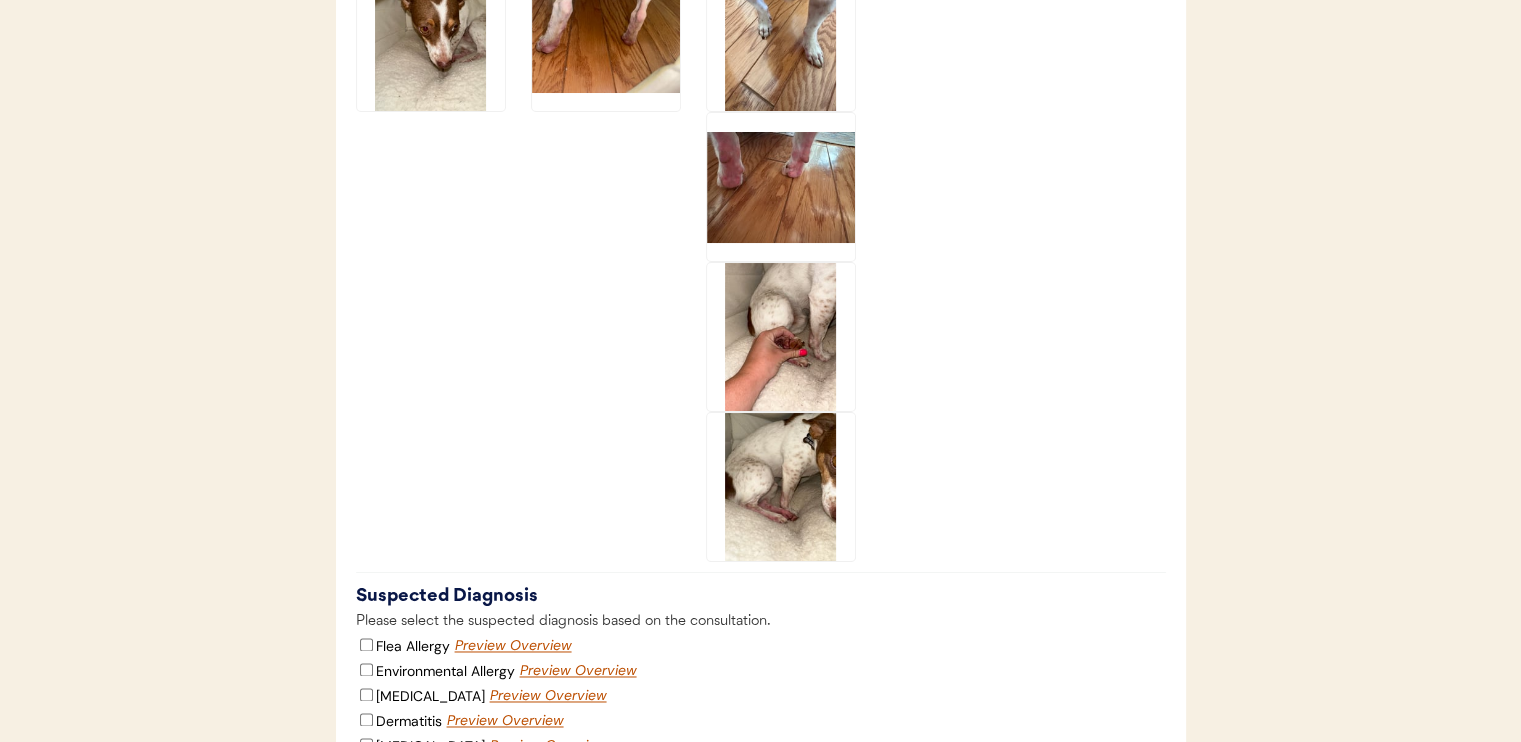 click 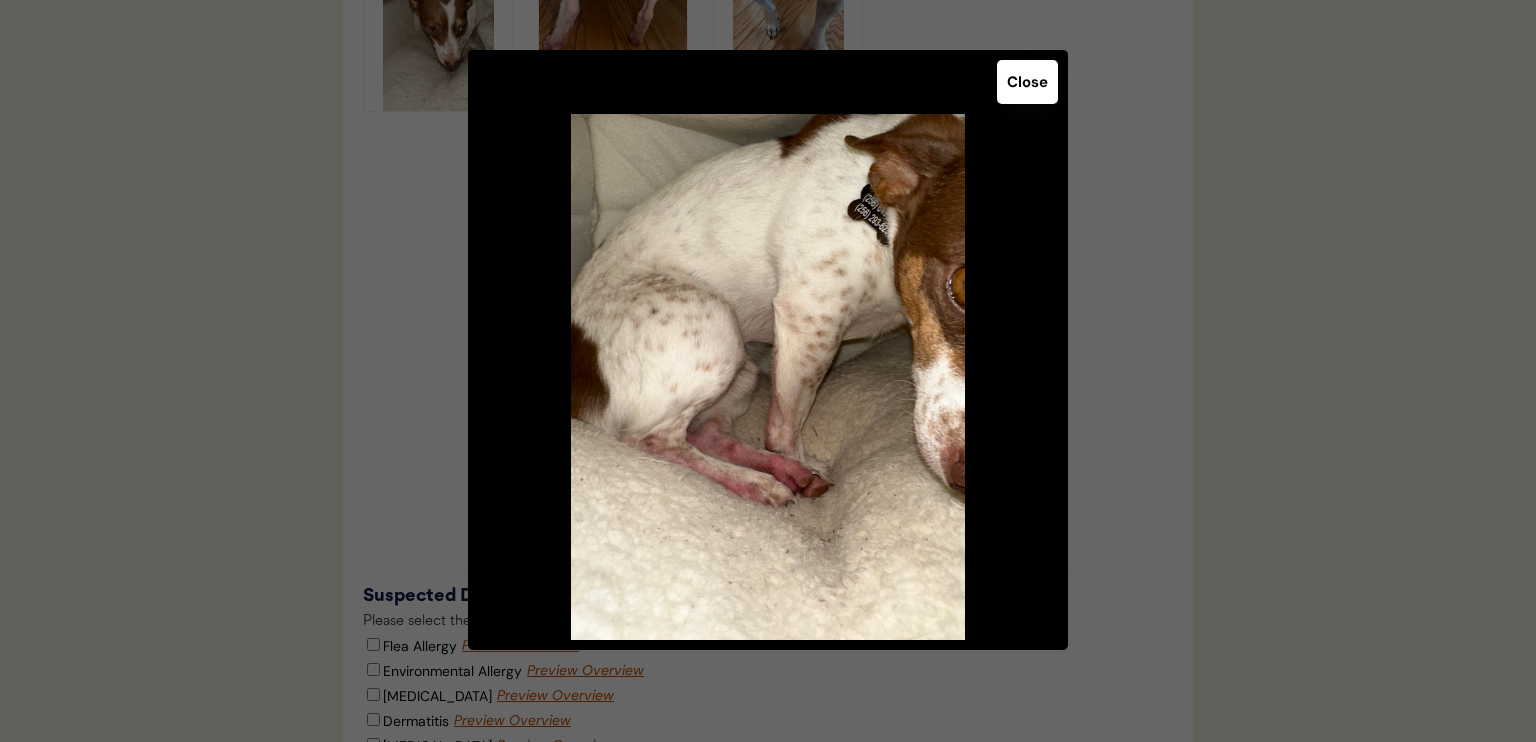 click on "Close" at bounding box center [1027, 82] 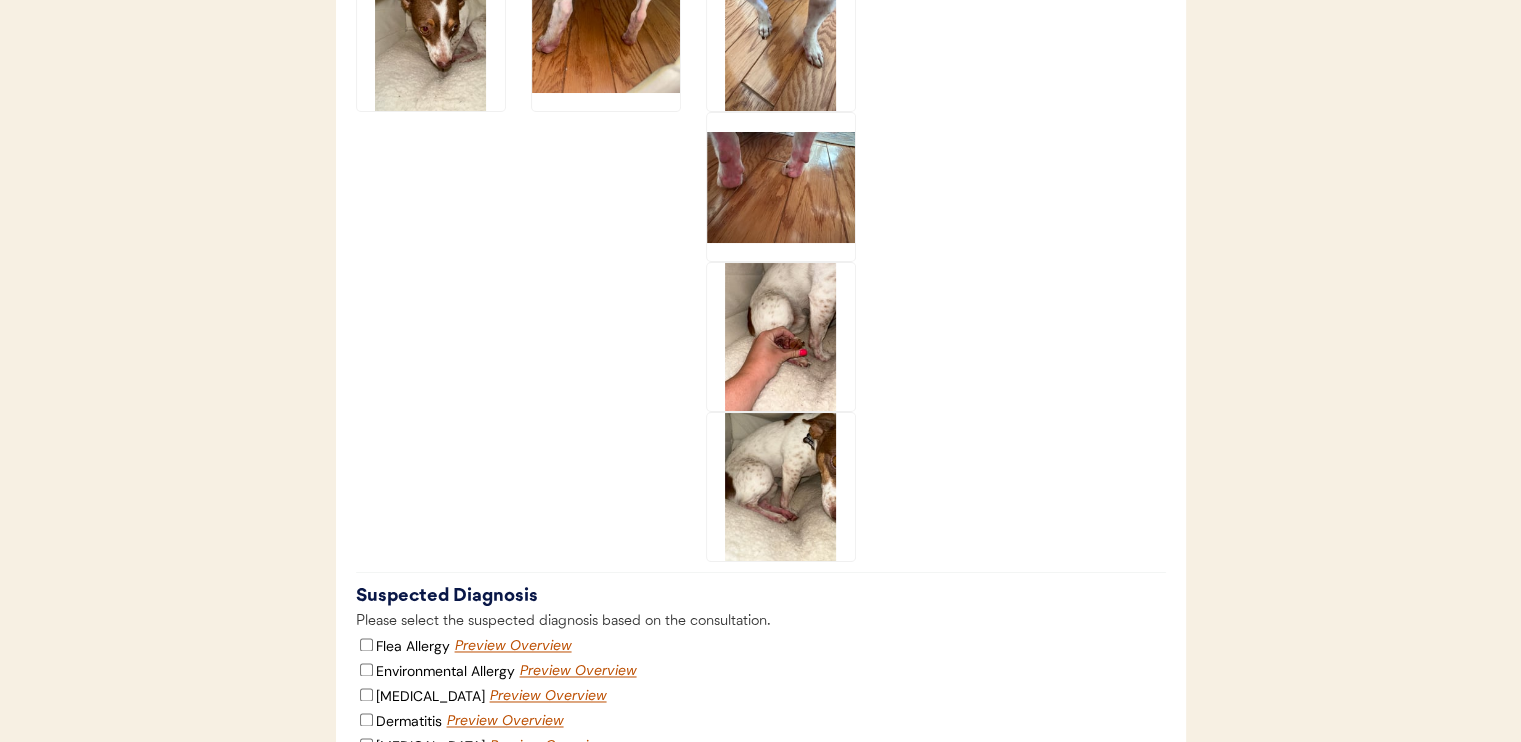 click 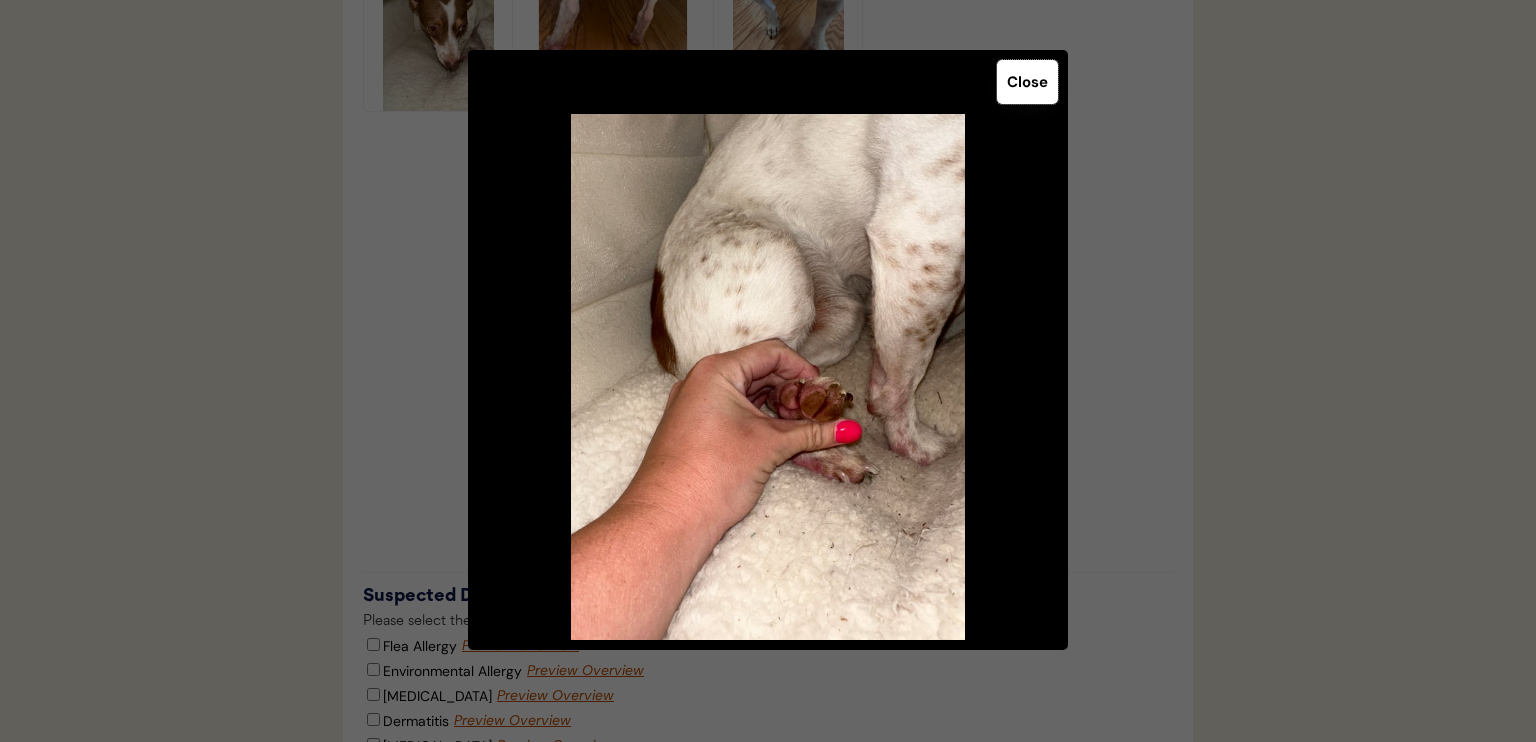 click on "Close" at bounding box center [1027, 82] 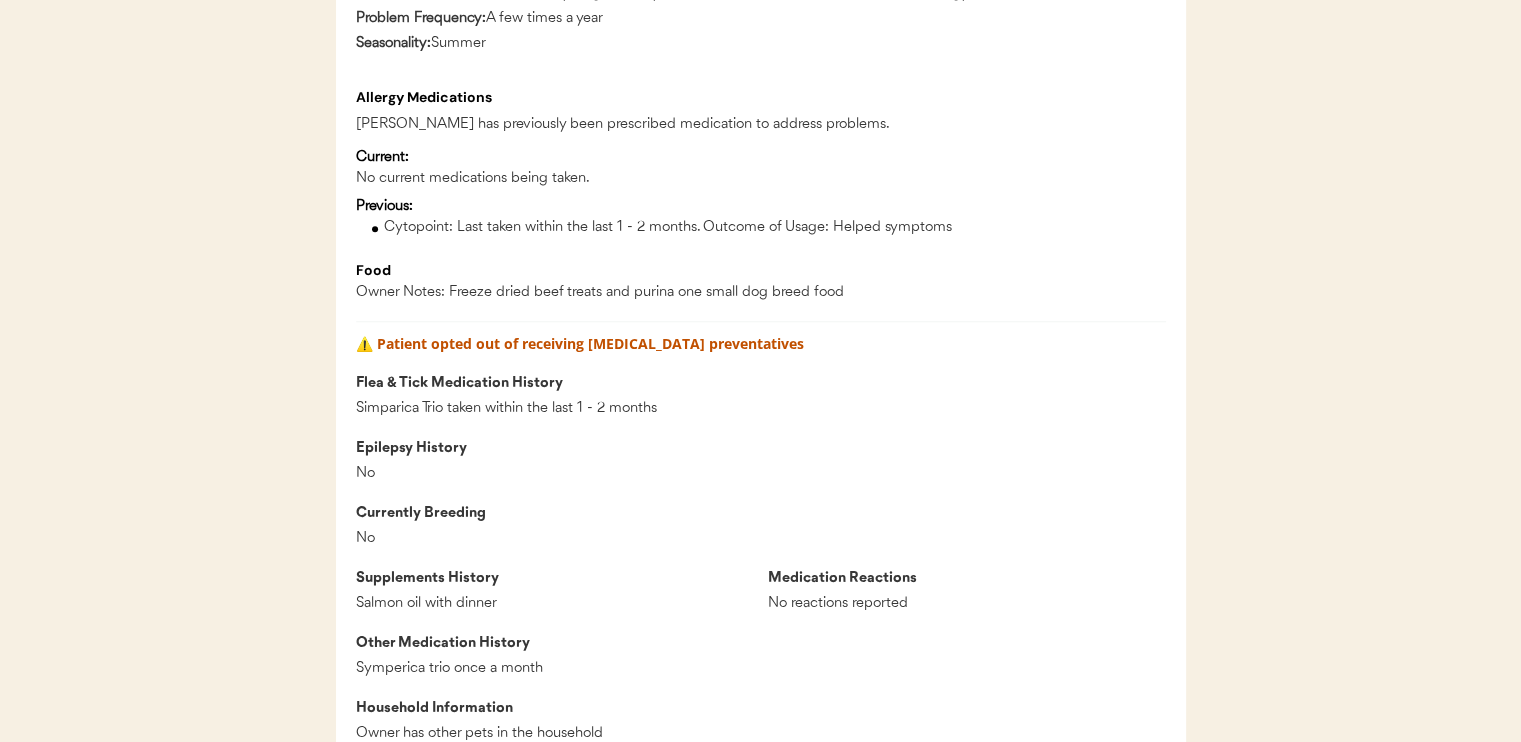 scroll, scrollTop: 1400, scrollLeft: 0, axis: vertical 